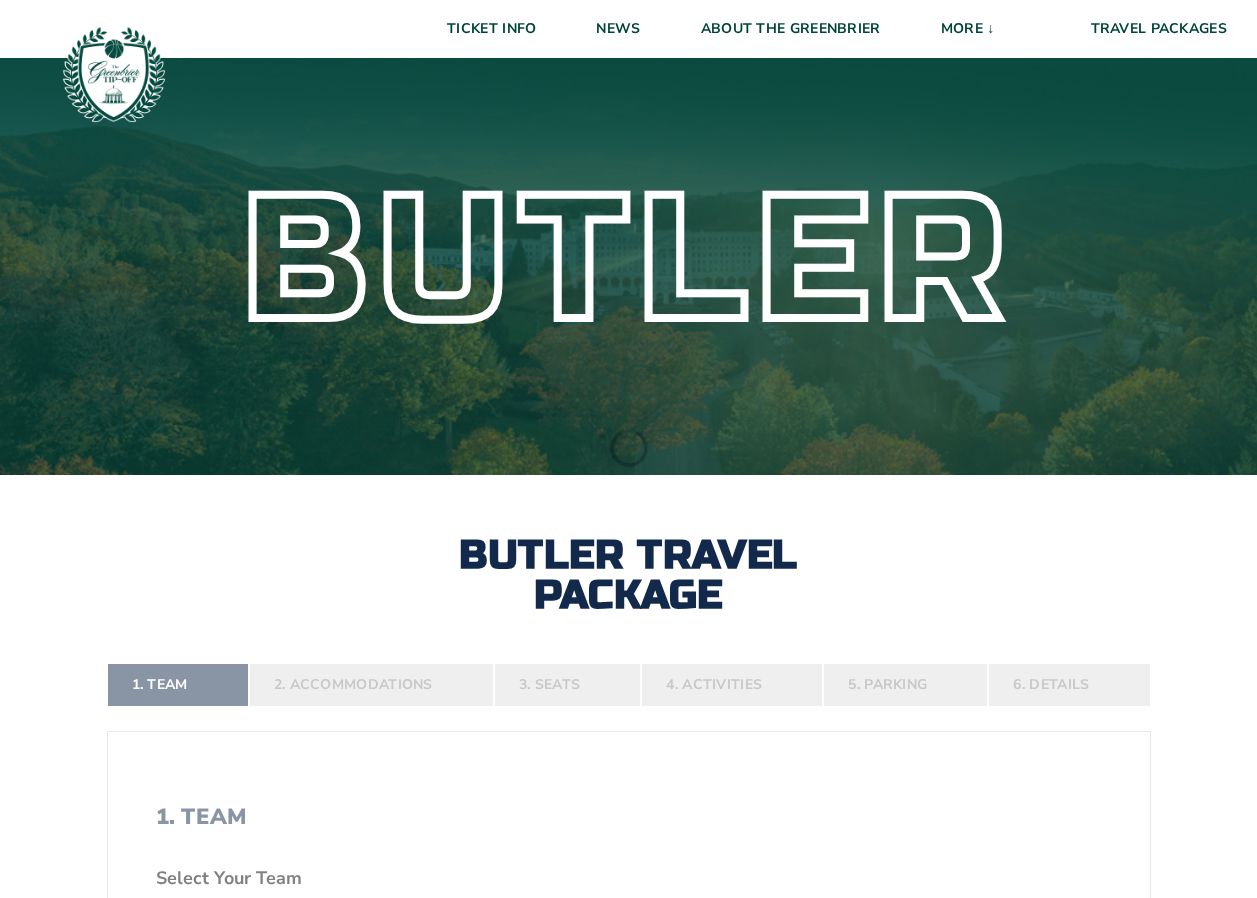 scroll, scrollTop: 0, scrollLeft: 0, axis: both 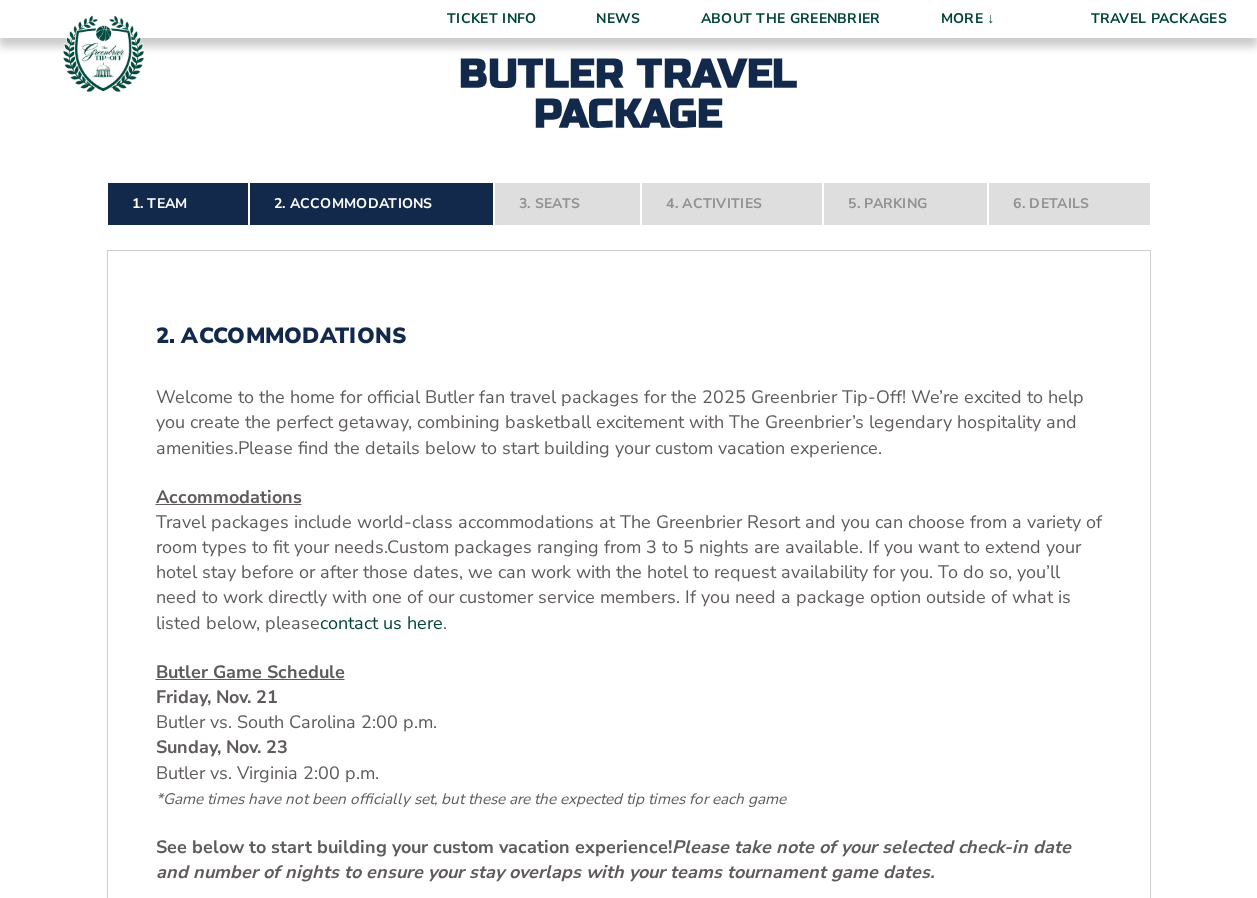 click on "1. Team
2. Accommodations
3. Seats
4. Activities
5. Parking
6. Details" at bounding box center (629, 204) 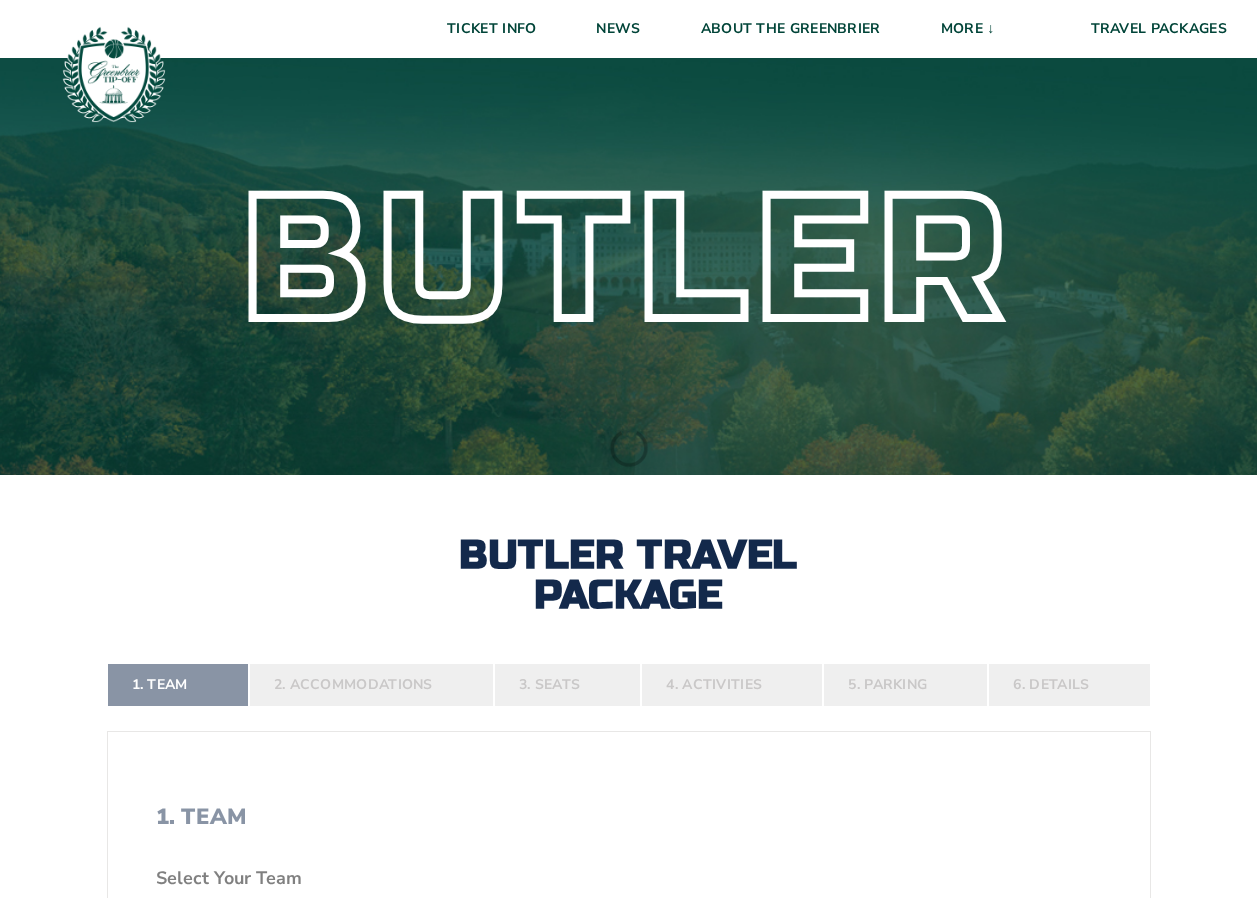 scroll, scrollTop: 0, scrollLeft: 0, axis: both 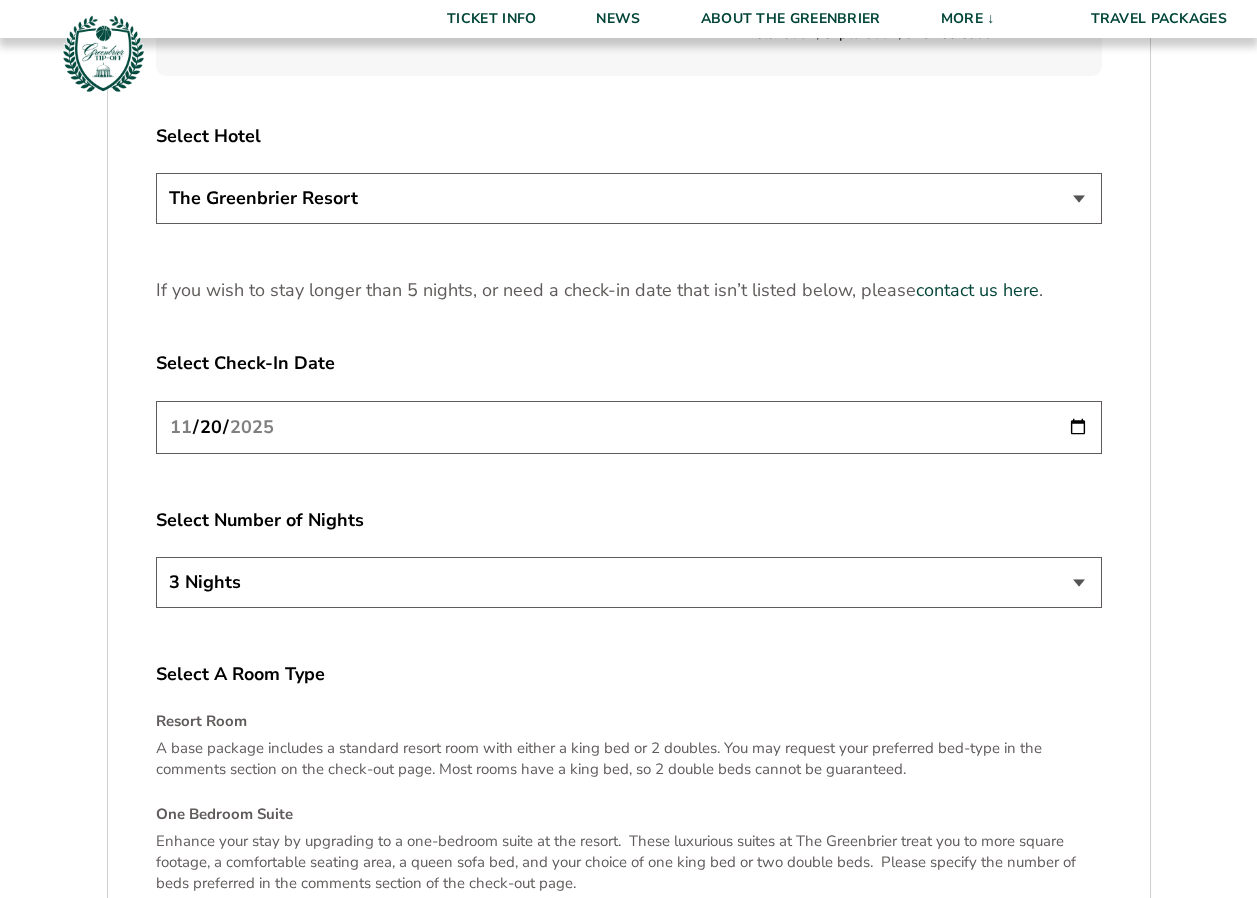 click on "2025-11-20" at bounding box center [629, 427] 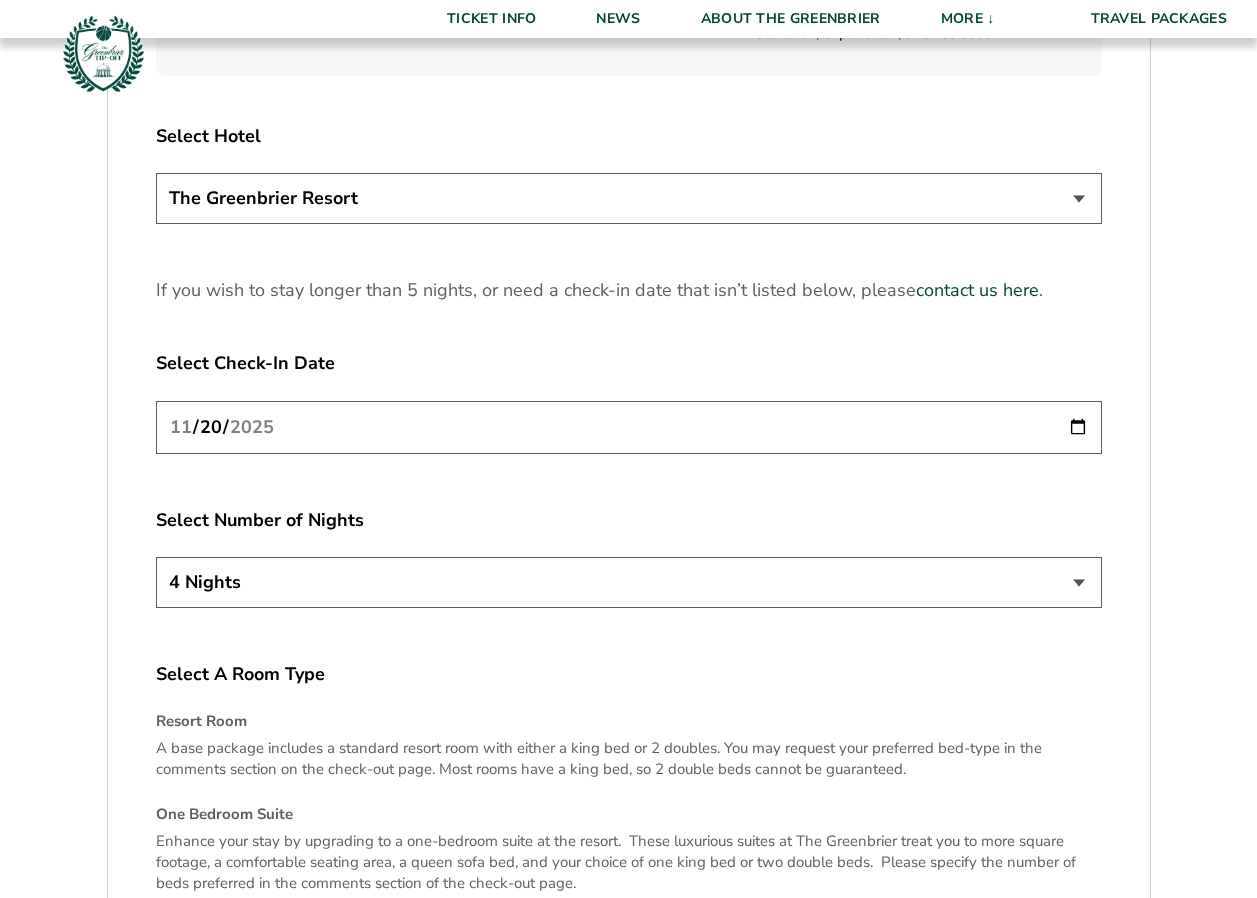 click on "3 Nights
4 Nights
5 Nights" at bounding box center [629, 582] 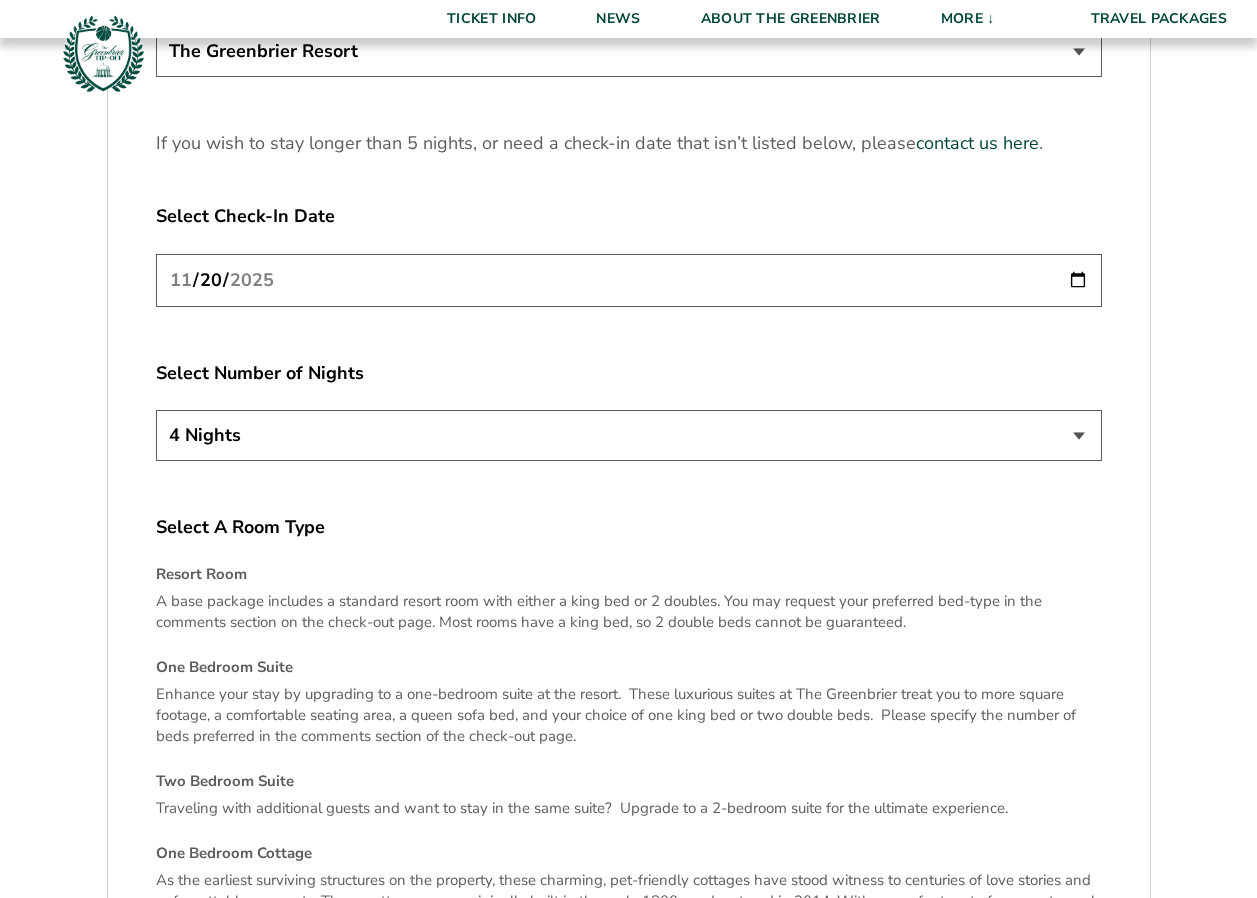 scroll, scrollTop: 2765, scrollLeft: 0, axis: vertical 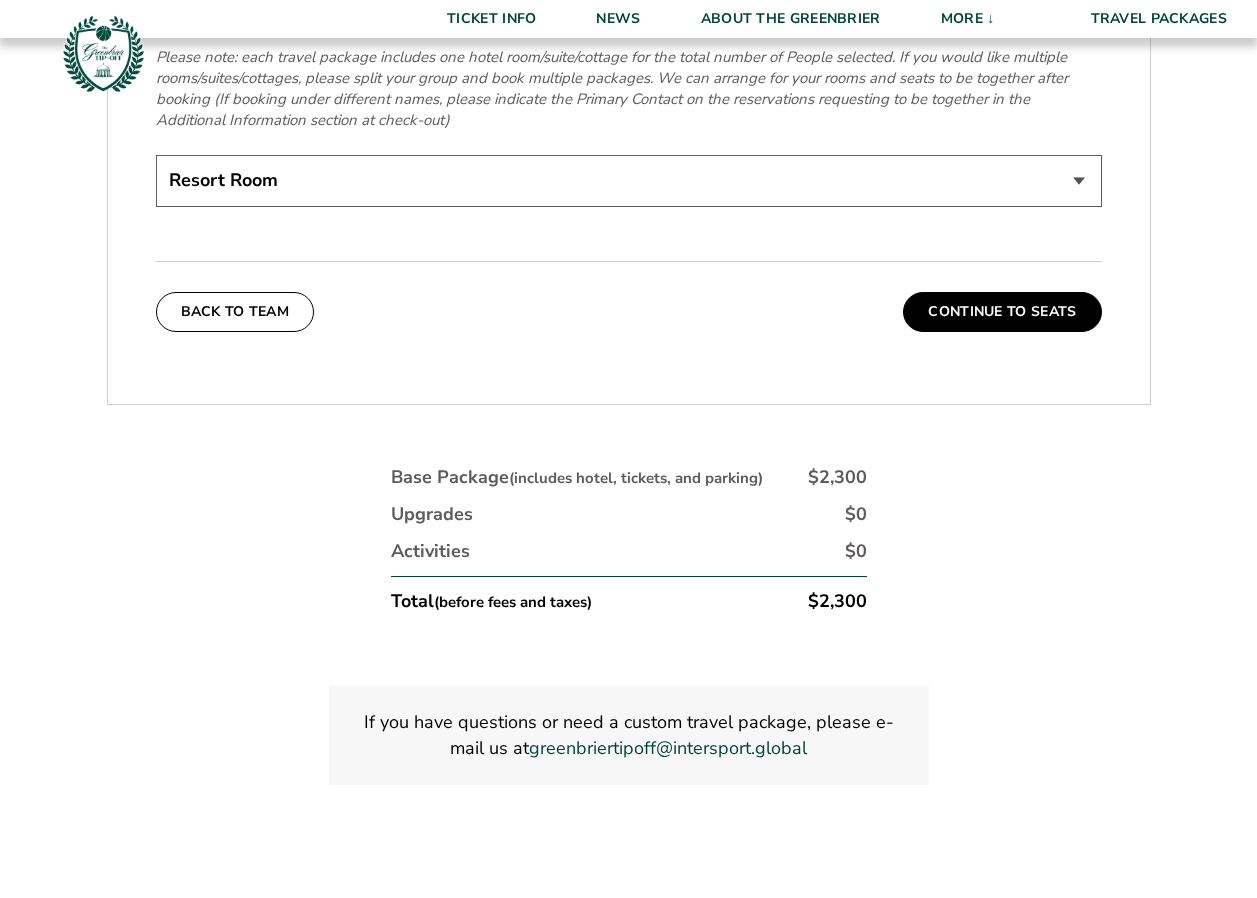 click on "Resort Room  One Bedroom Suite (+$200 per night) Two Bedroom Suite (+$475 per night) One Bedroom Cottage (+$275 per night) Two Bedroom Cottage (+$875 per night) Three Bedroom Cottage (+$1475 per night)" at bounding box center (629, 180) 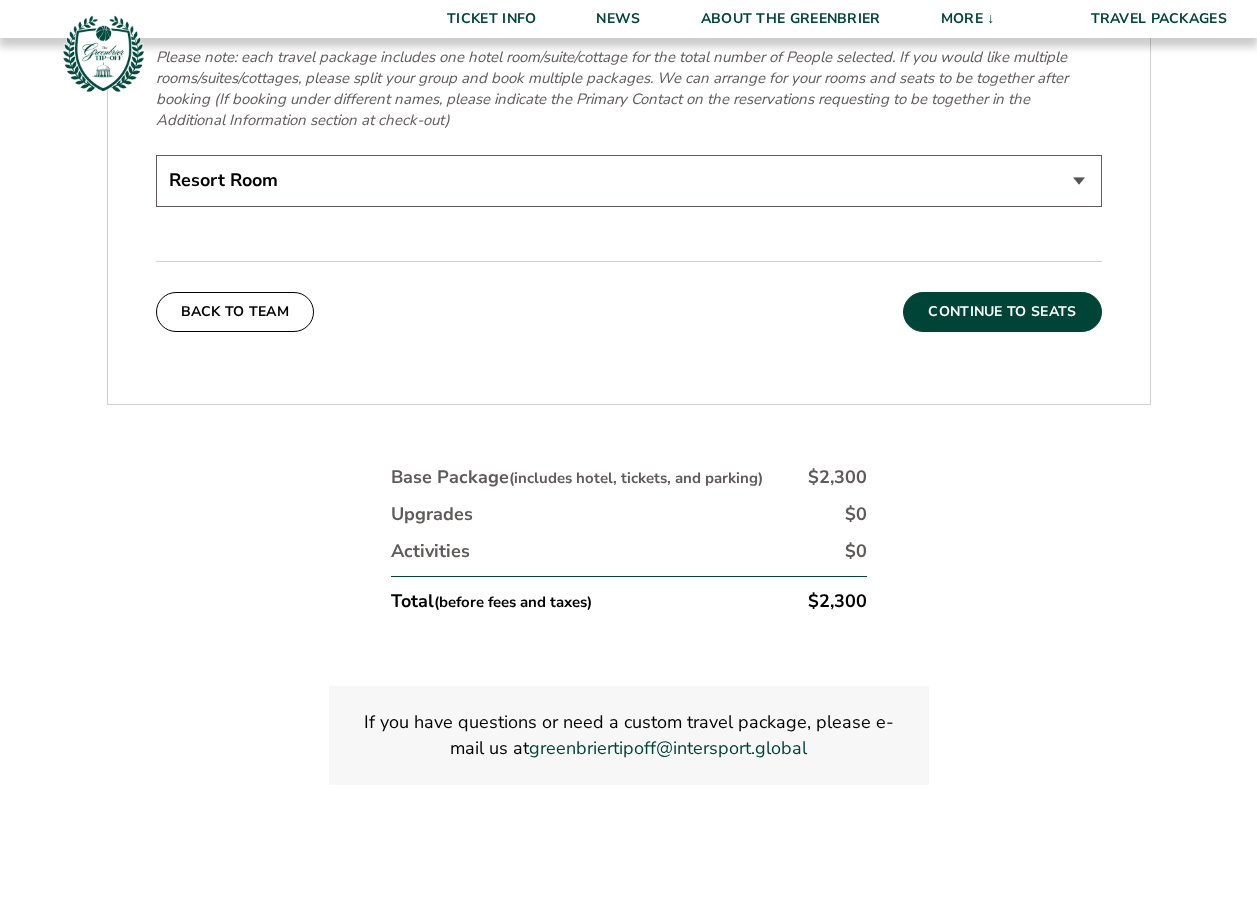 click on "Continue To Seats" at bounding box center (1002, 312) 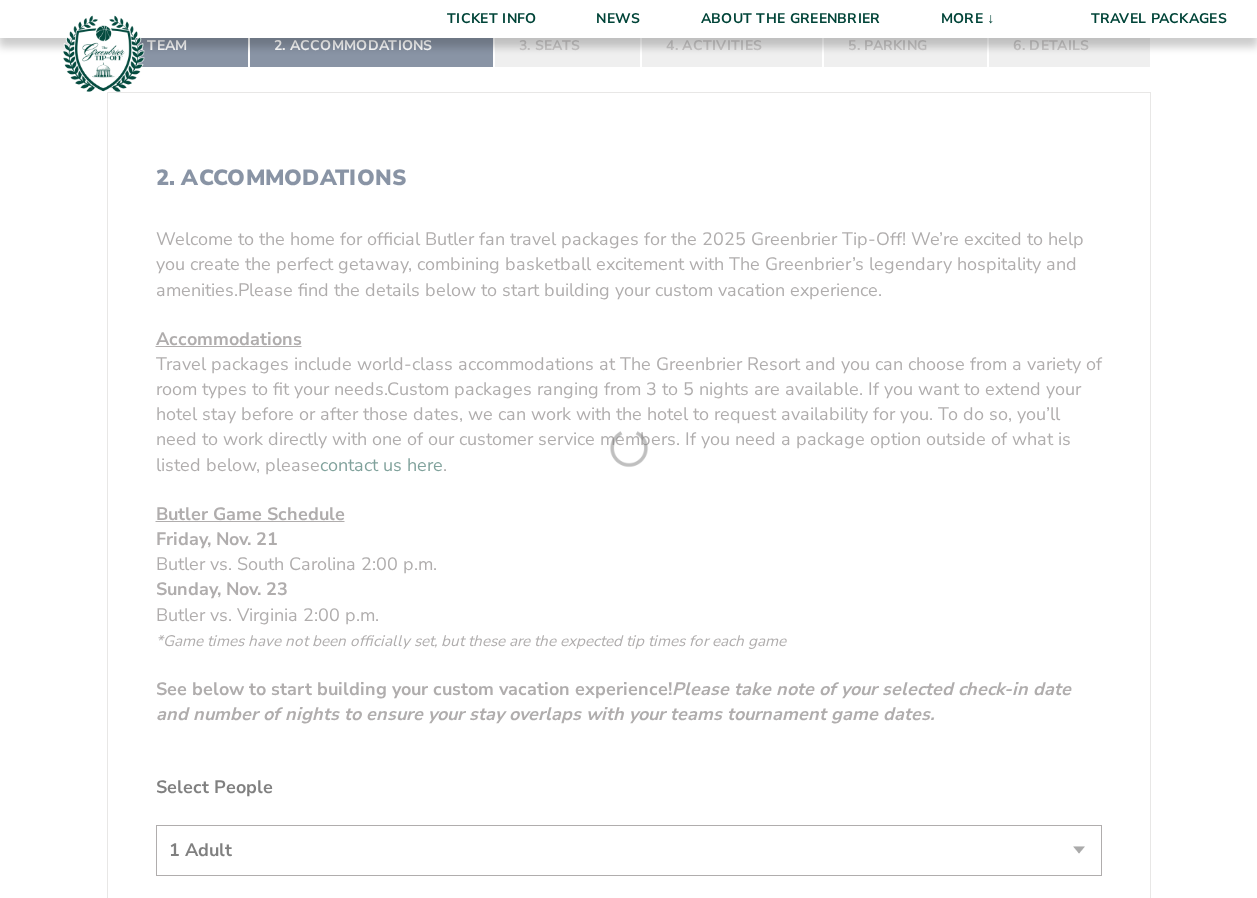 scroll, scrollTop: 425, scrollLeft: 0, axis: vertical 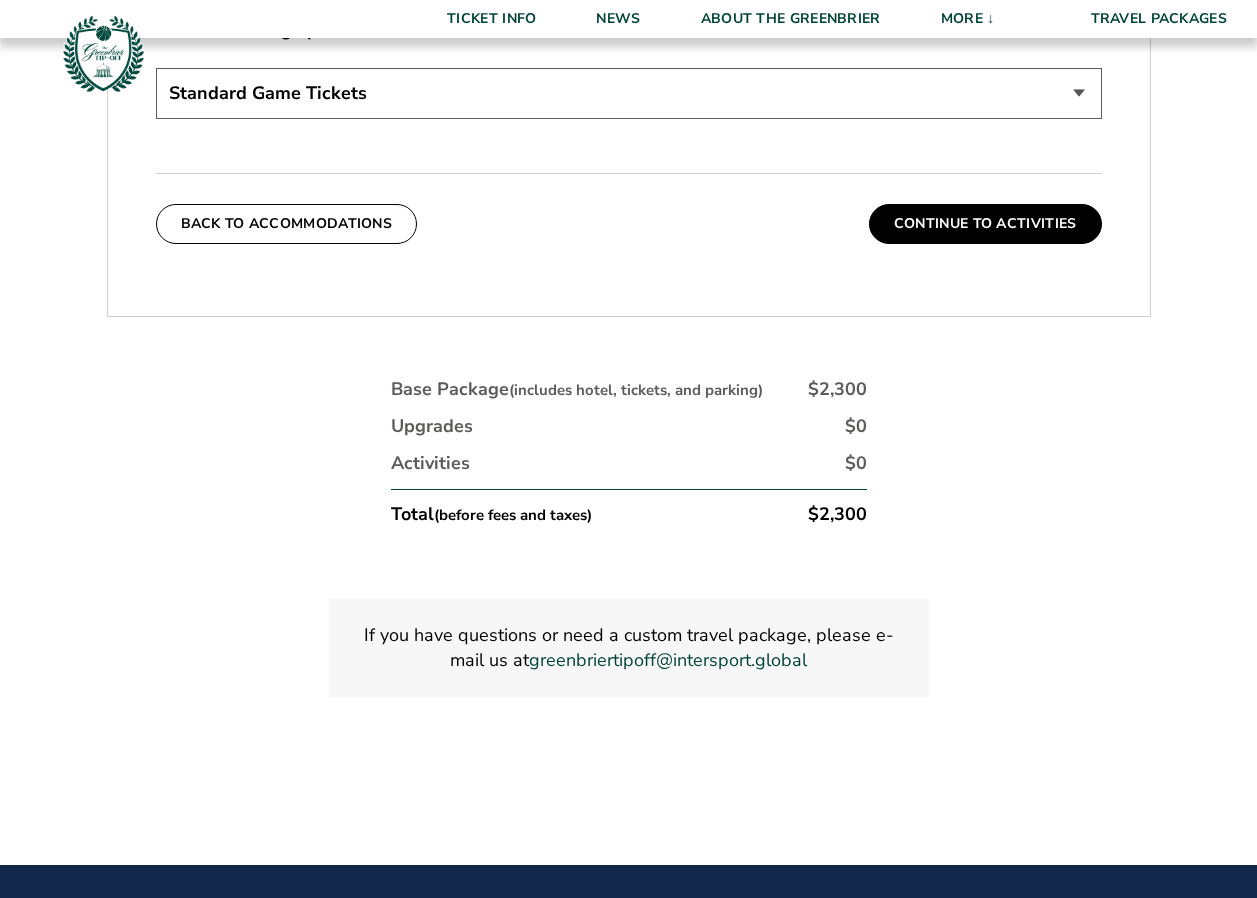 click on "Standard Game Tickets
Midcourt Seat Upgrade (+$130 per person)
Courtside Seat Upgrade (+$590 per person)" at bounding box center (629, 93) 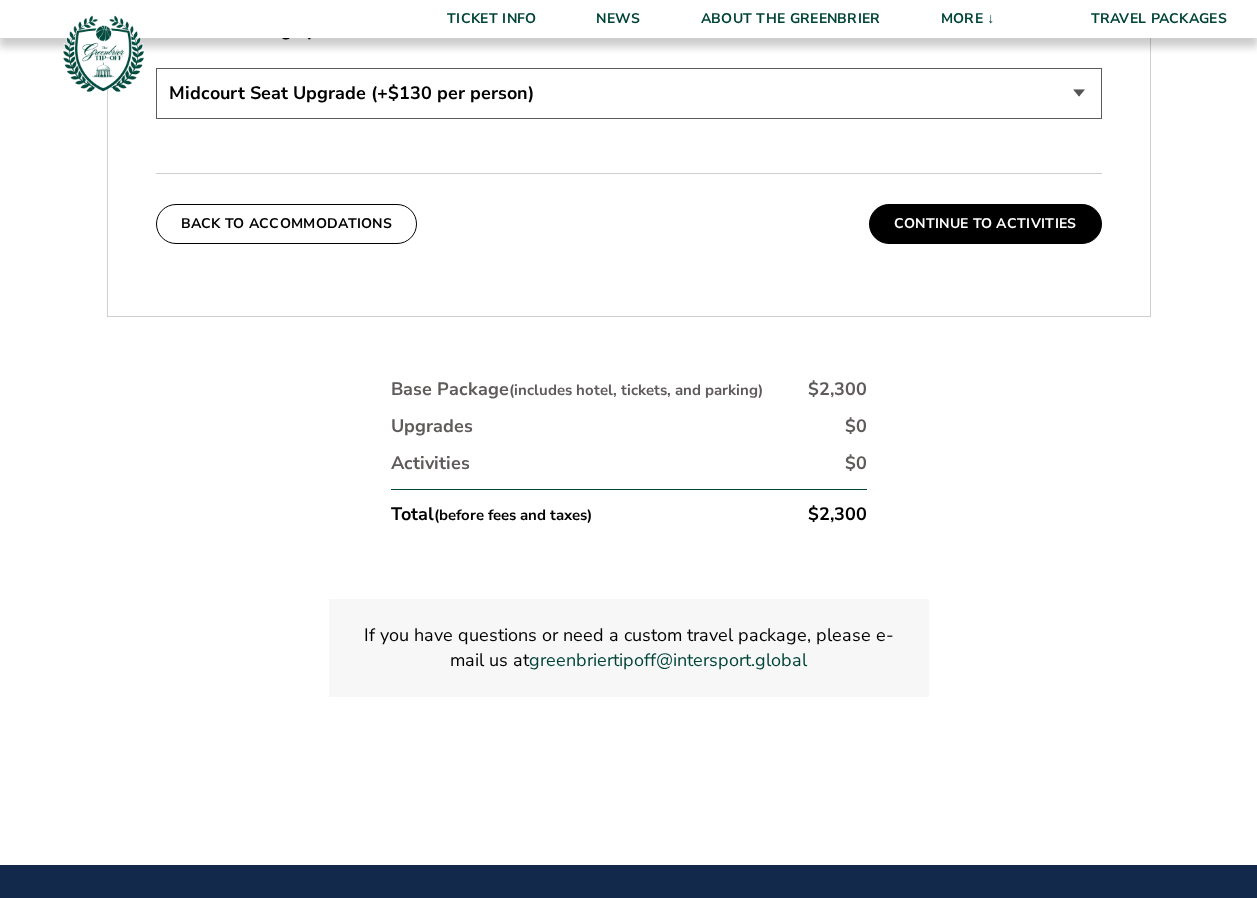 click on "Standard Game Tickets
Midcourt Seat Upgrade (+$130 per person)
Courtside Seat Upgrade (+$590 per person)" at bounding box center [629, 93] 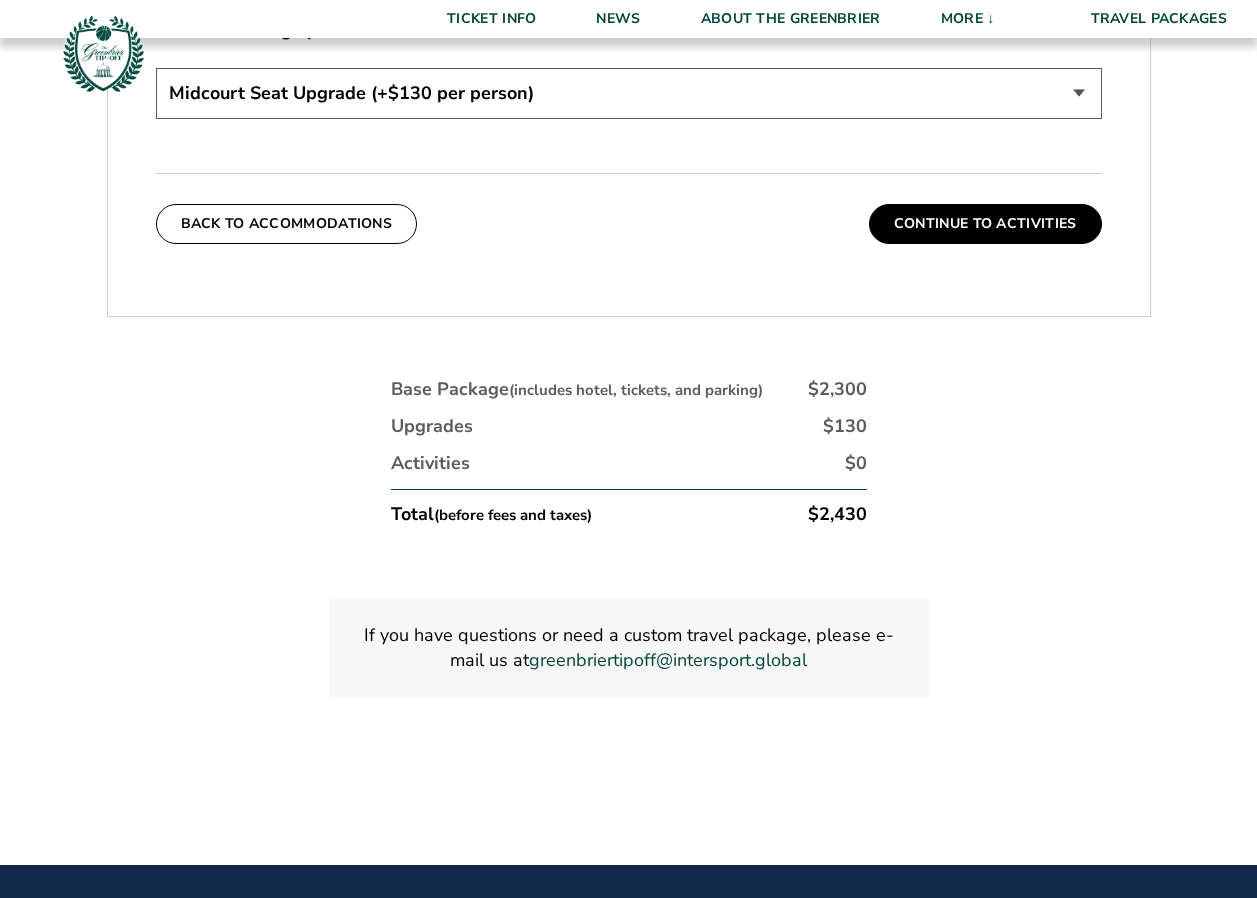 scroll, scrollTop: 1445, scrollLeft: 0, axis: vertical 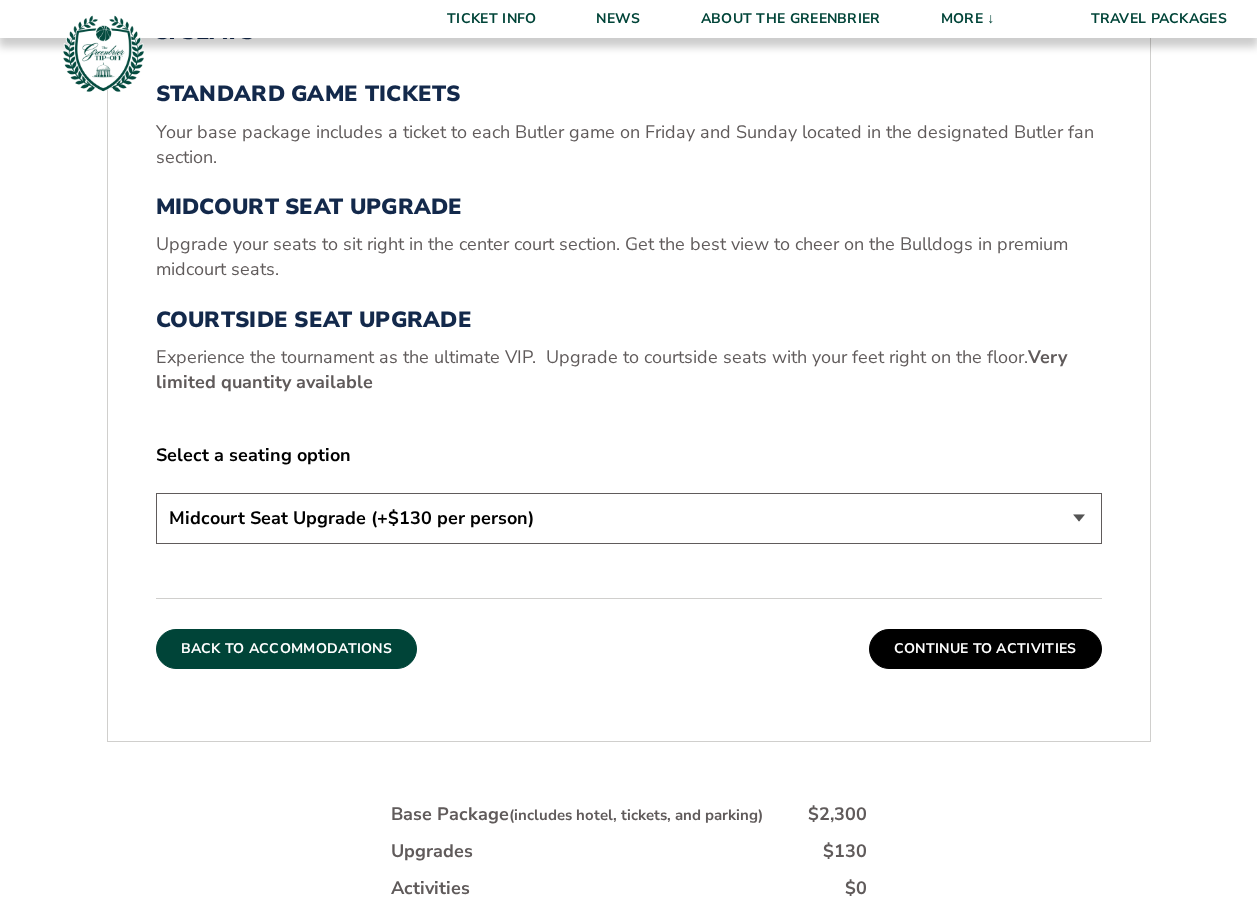 click on "Back To Accommodations" at bounding box center (287, 649) 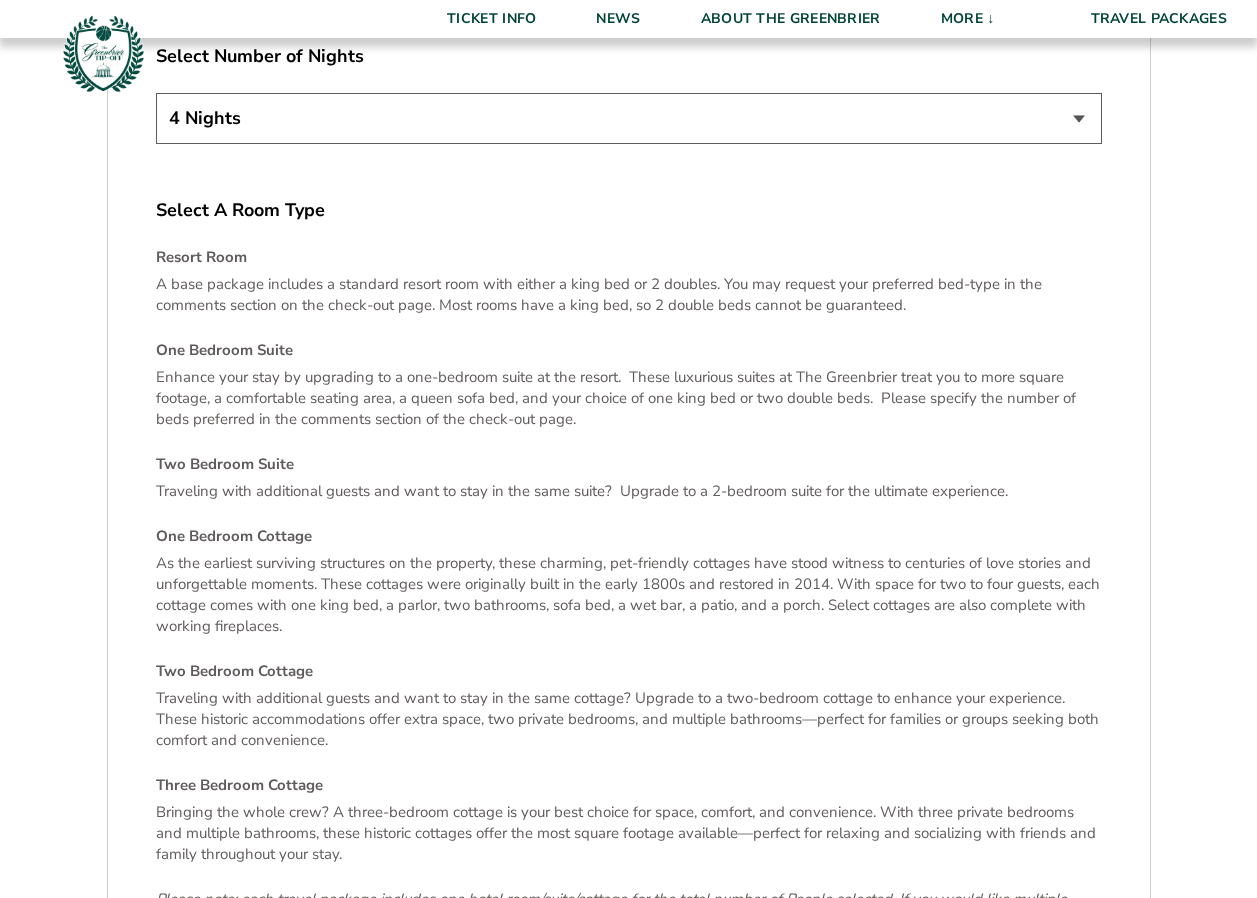 scroll, scrollTop: 3827, scrollLeft: 0, axis: vertical 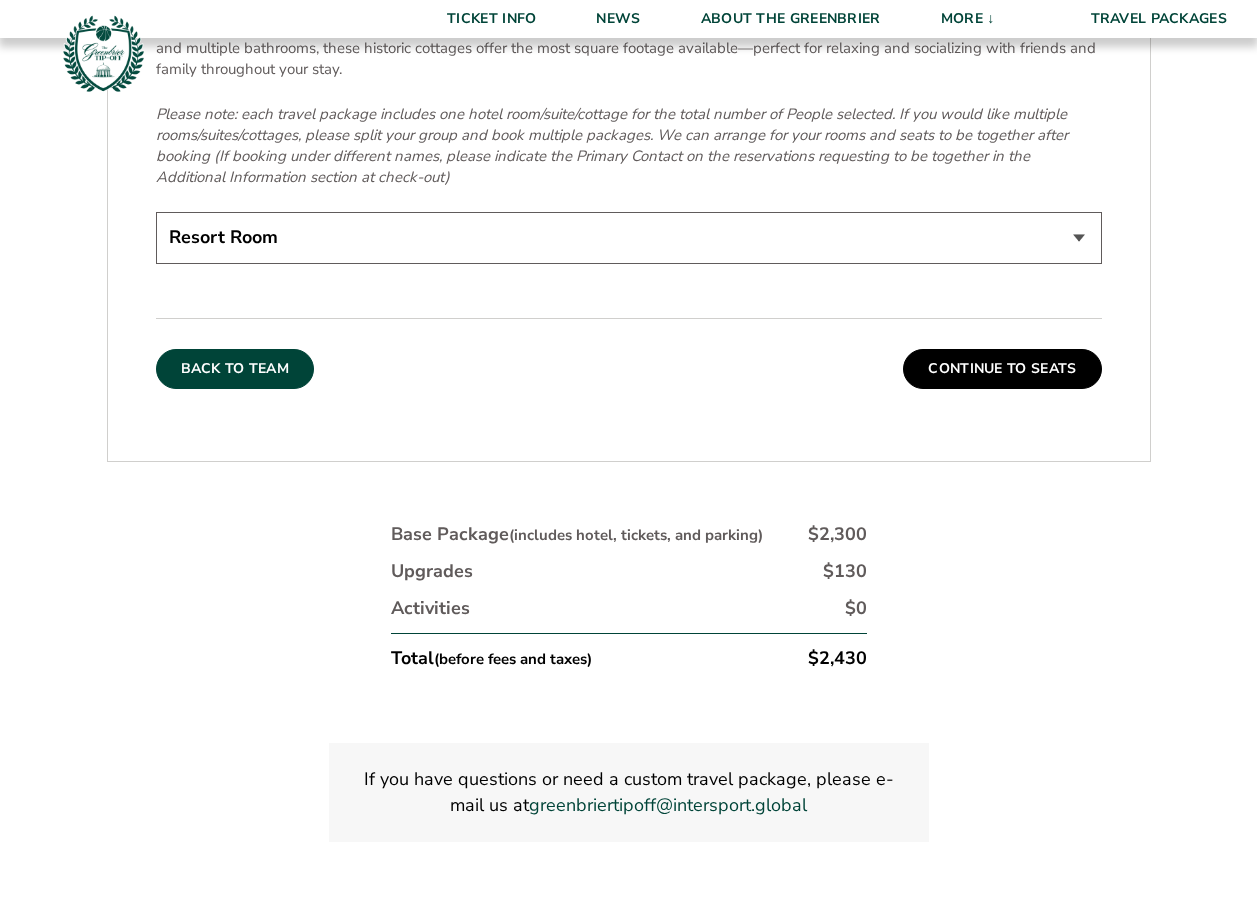 click on "Back To Team" at bounding box center (235, 369) 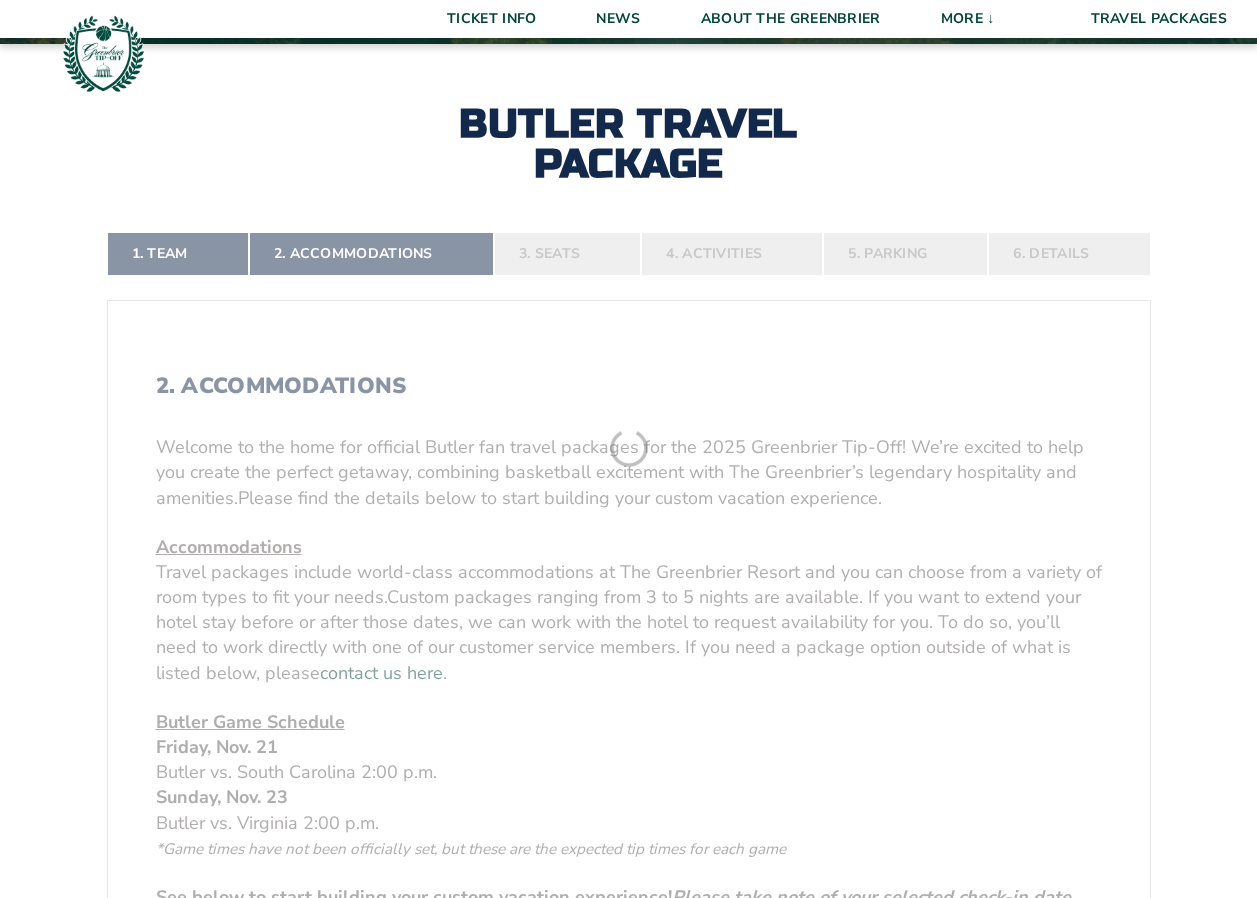 scroll, scrollTop: 425, scrollLeft: 0, axis: vertical 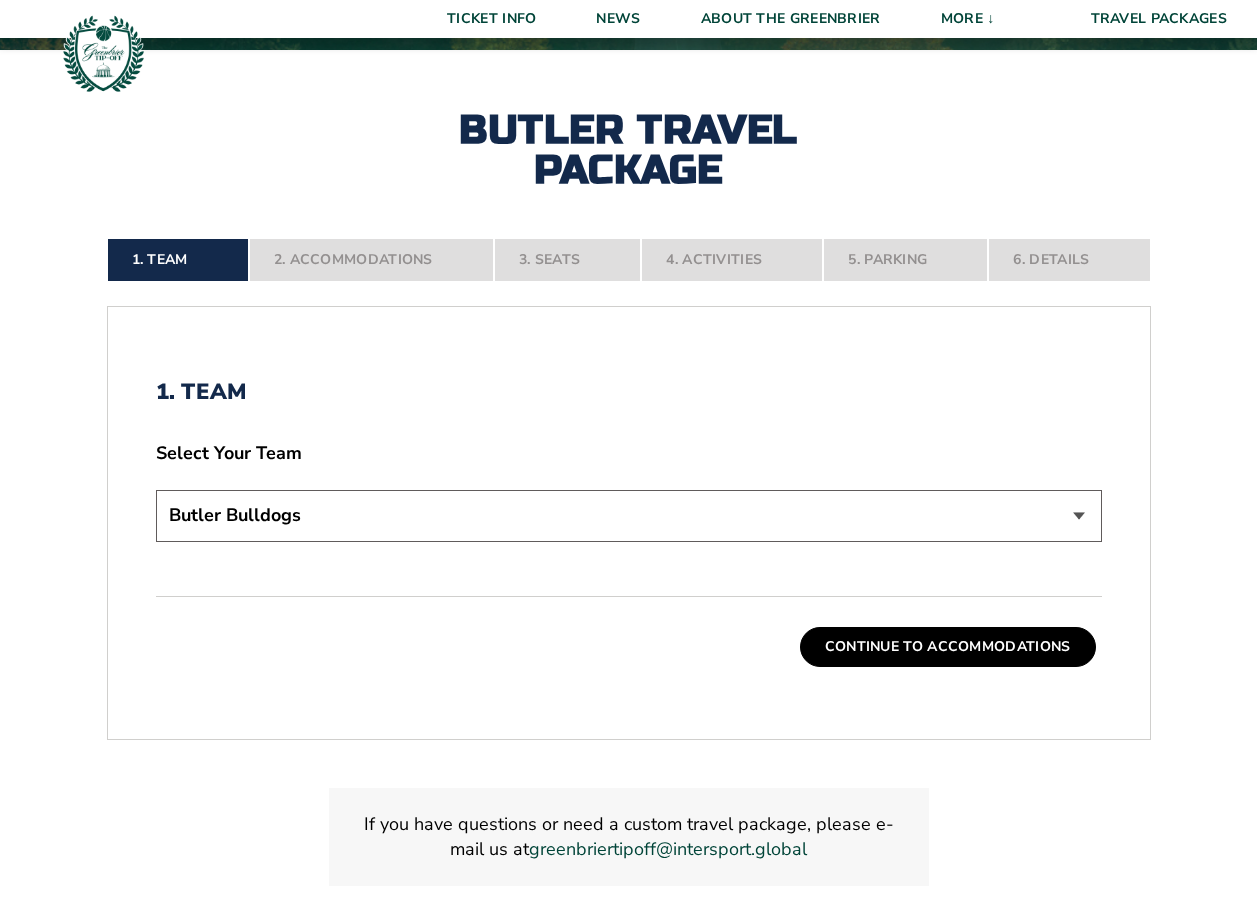 click on "Butler Bulldogs" at bounding box center (629, 515) 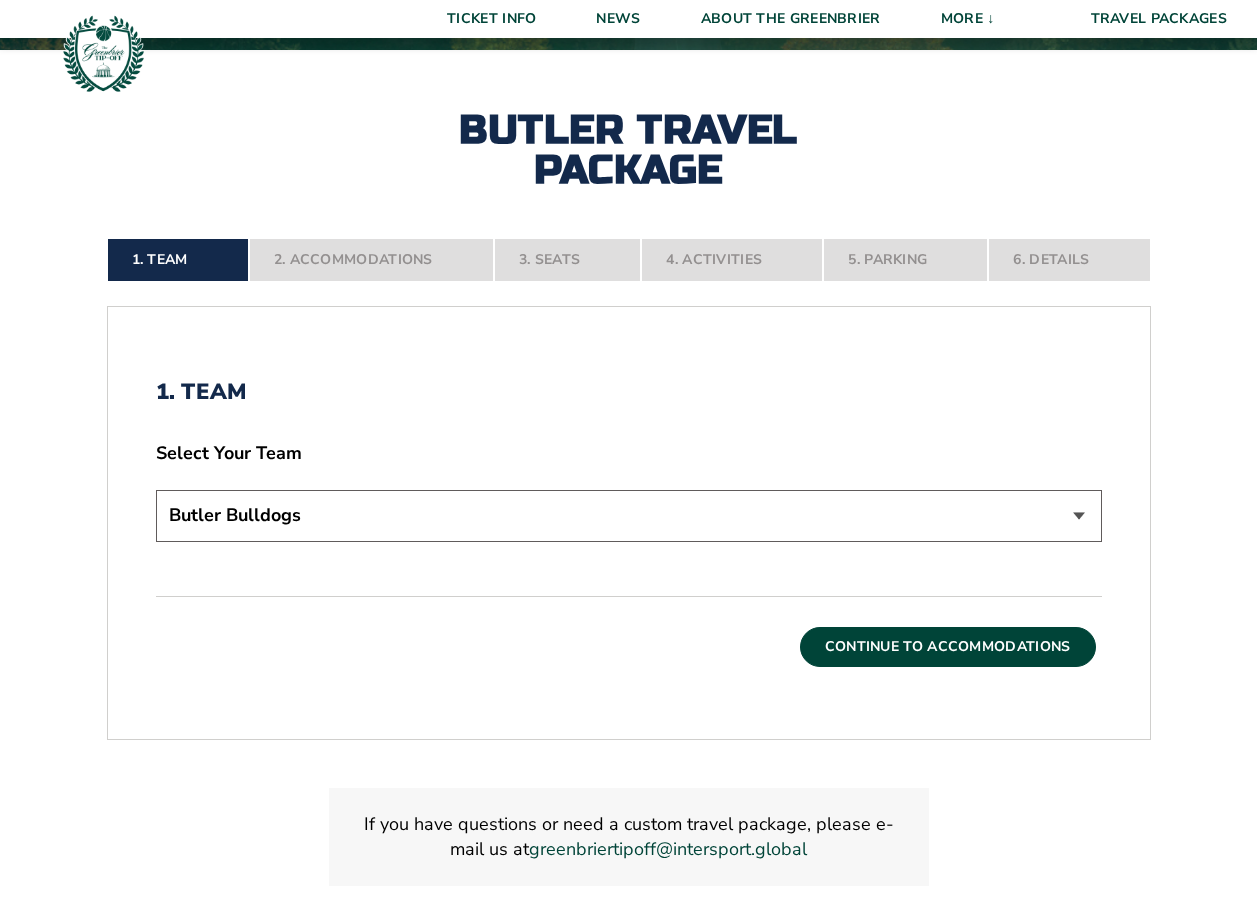 click on "Continue To Accommodations" at bounding box center (948, 647) 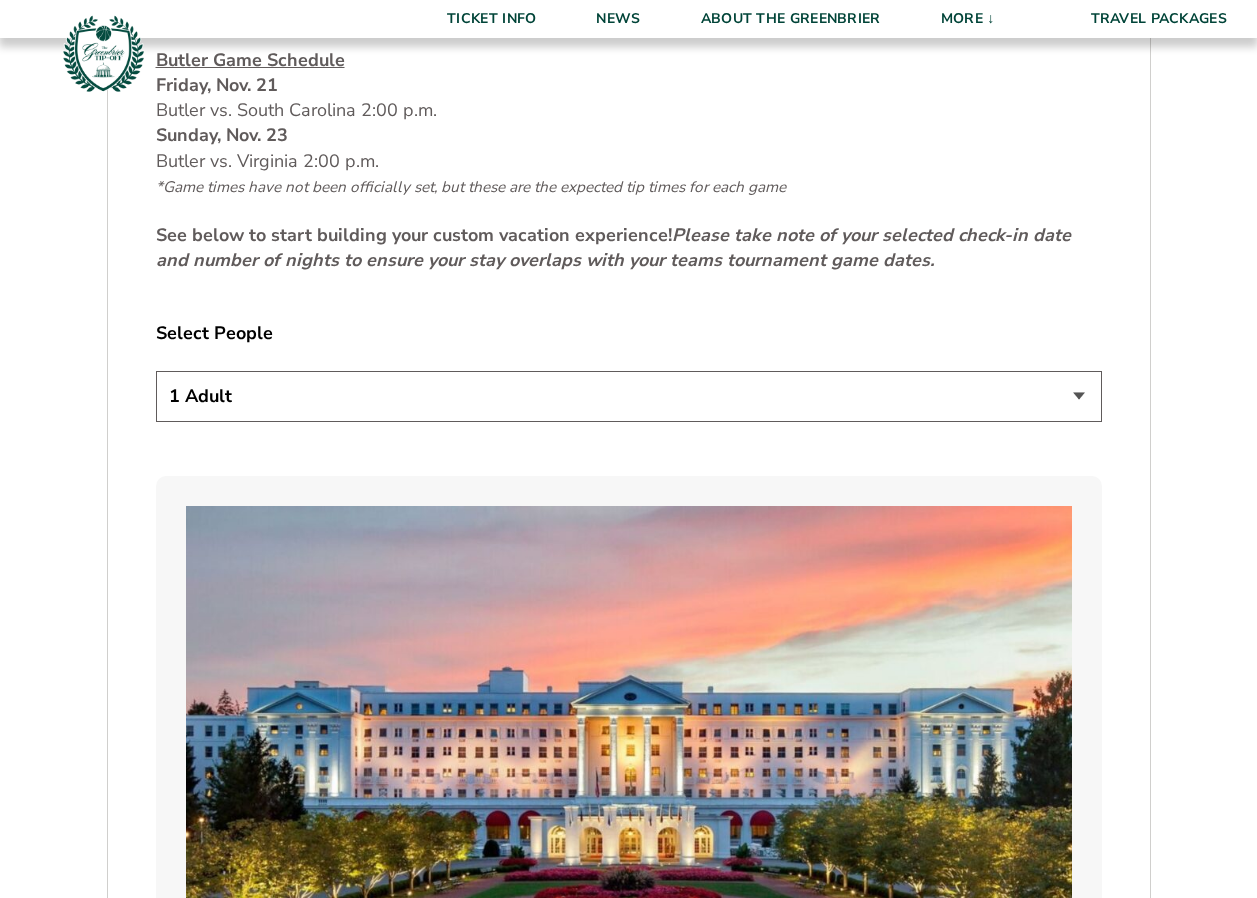 scroll, scrollTop: 1159, scrollLeft: 0, axis: vertical 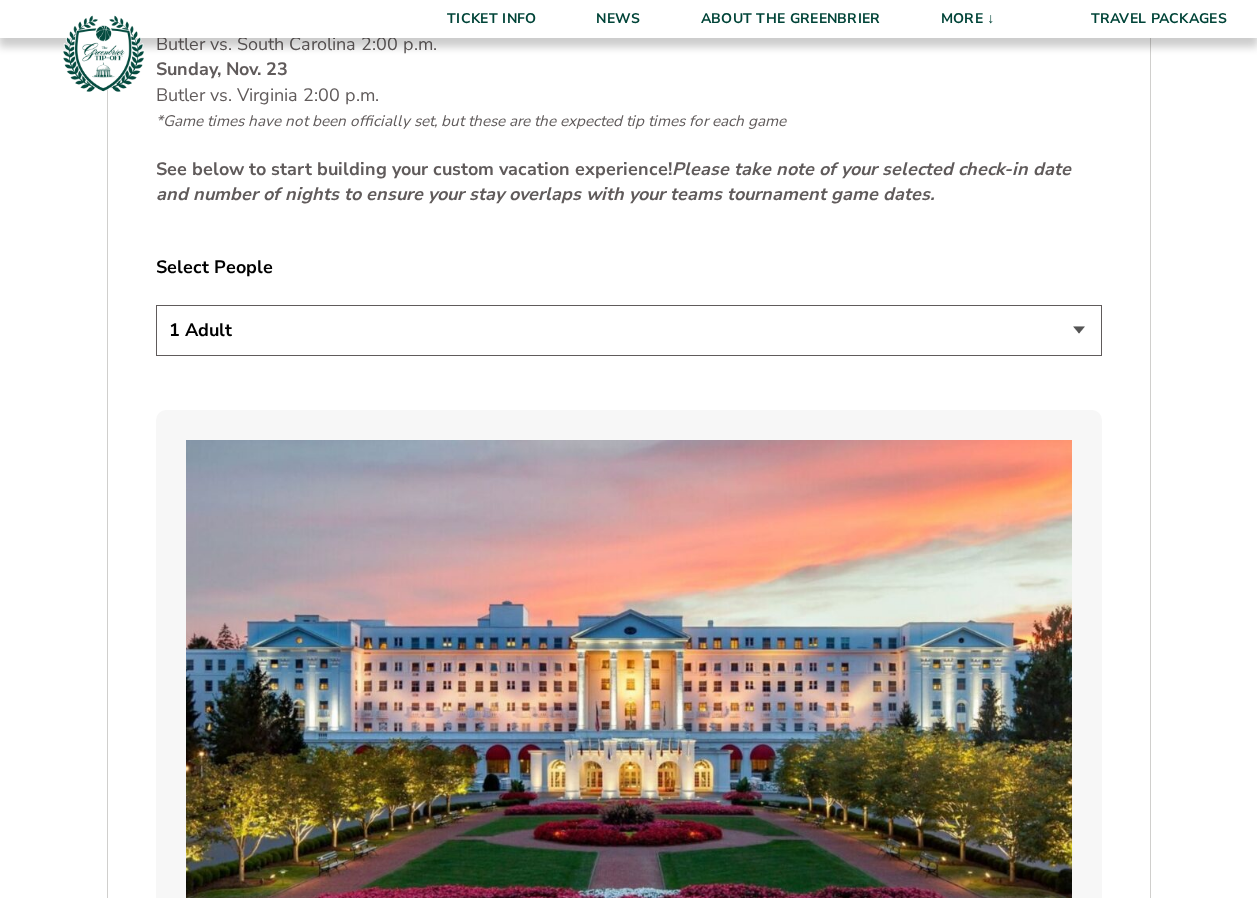 click on "1 Adult
2 Adults
3 Adults
4 Adults
2 Adults + 1 Child
2 Adults + 2 Children
2 Adults + 3 Children" at bounding box center [629, 330] 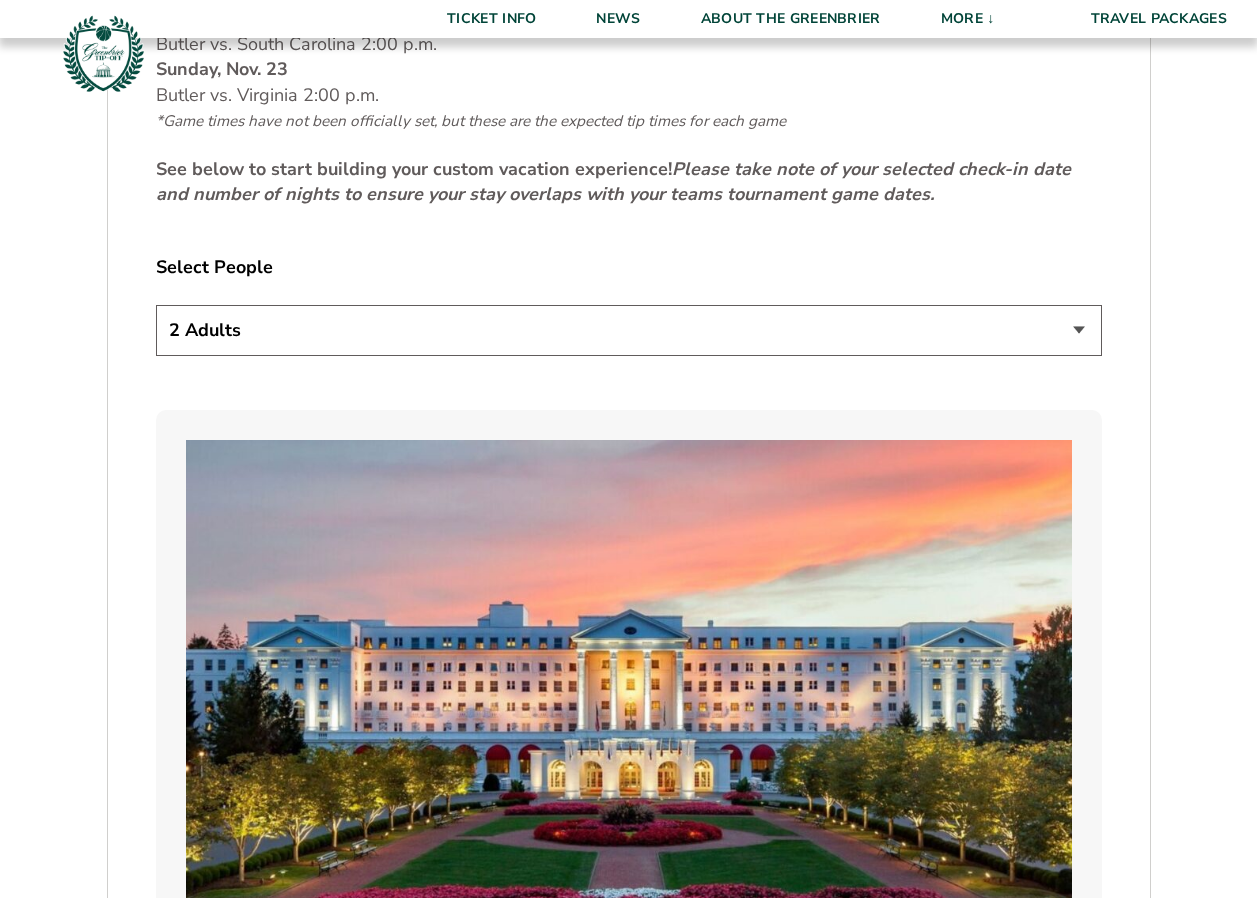 click on "1 Adult
2 Adults
3 Adults
4 Adults
2 Adults + 1 Child
2 Adults + 2 Children
2 Adults + 3 Children" at bounding box center (629, 330) 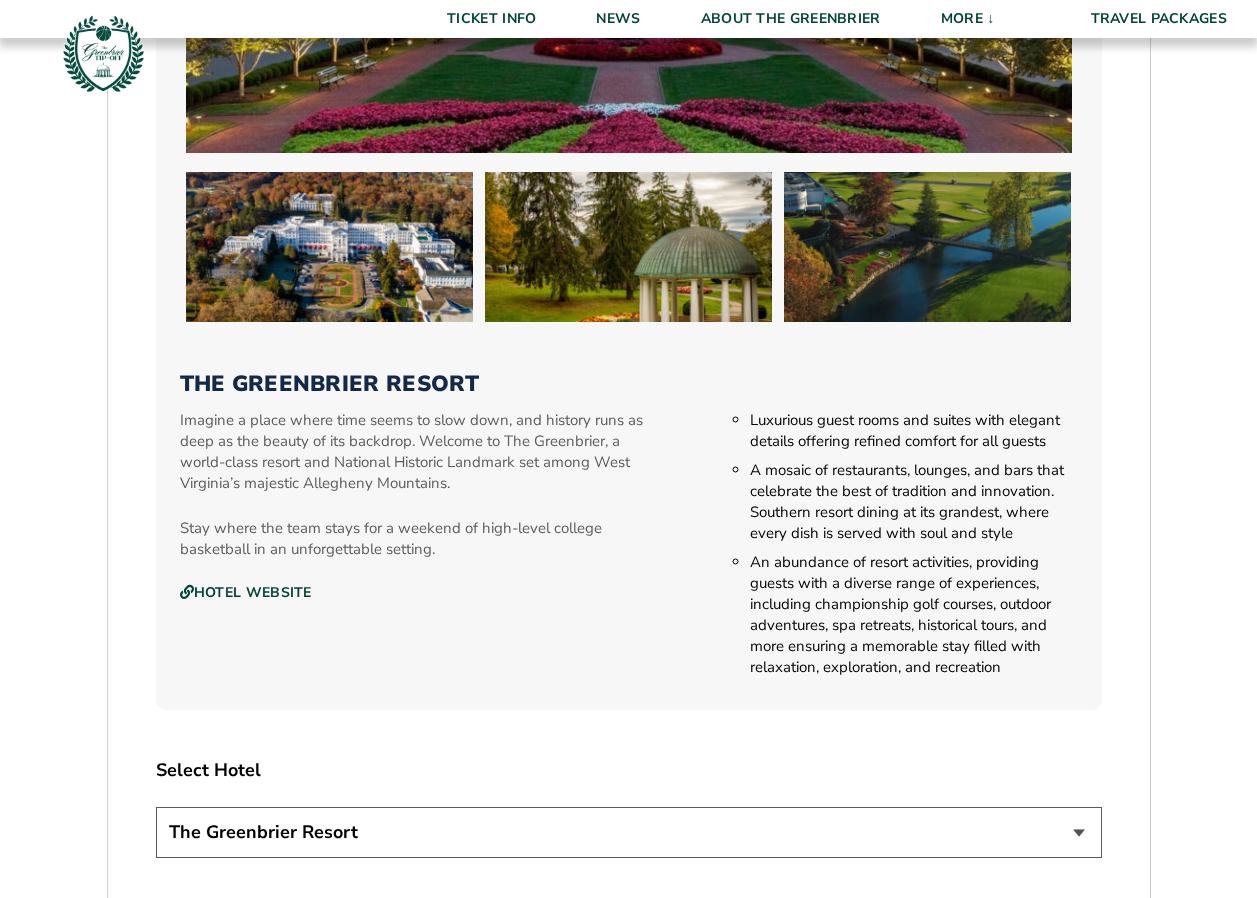 scroll, scrollTop: 2729, scrollLeft: 0, axis: vertical 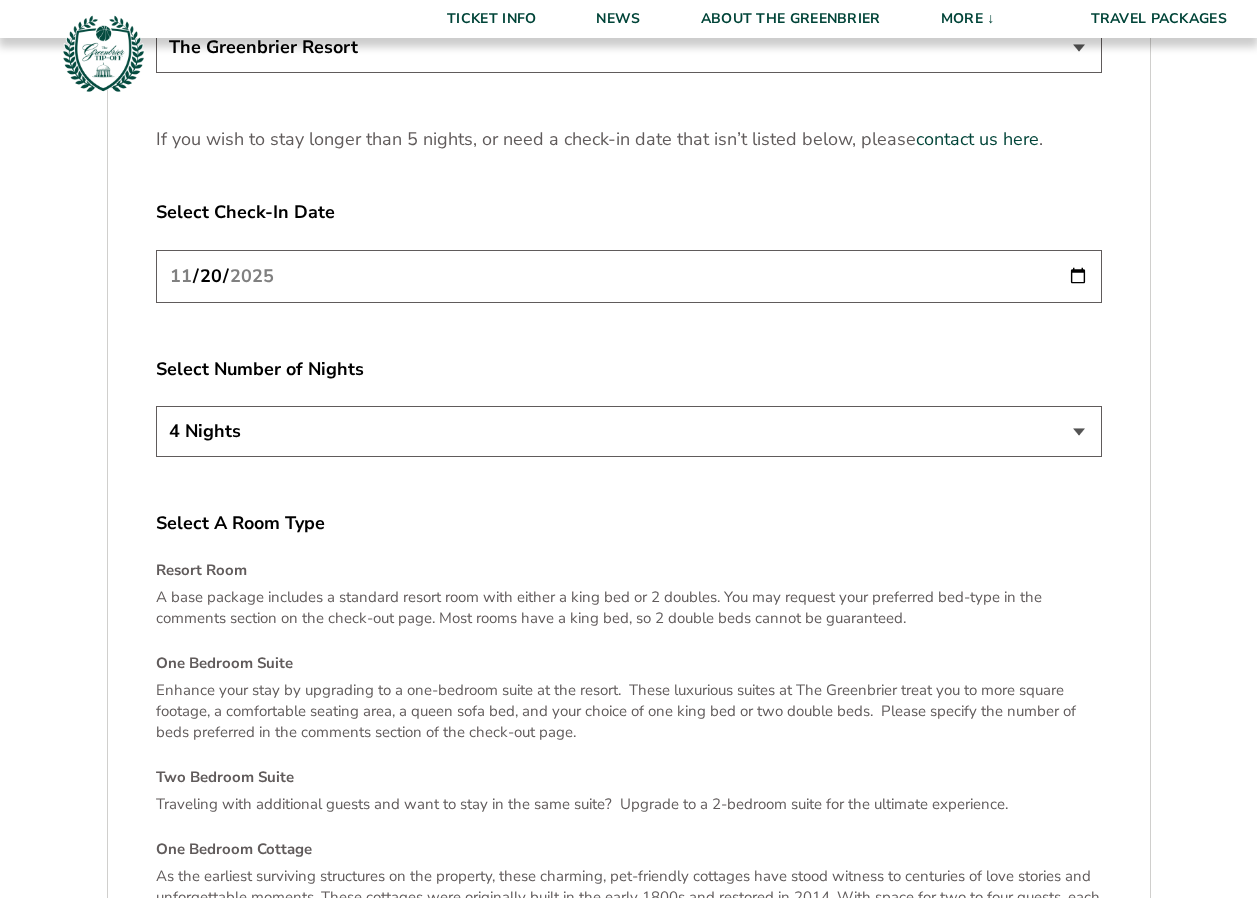 click on "3 Nights
4 Nights
5 Nights" at bounding box center [629, 431] 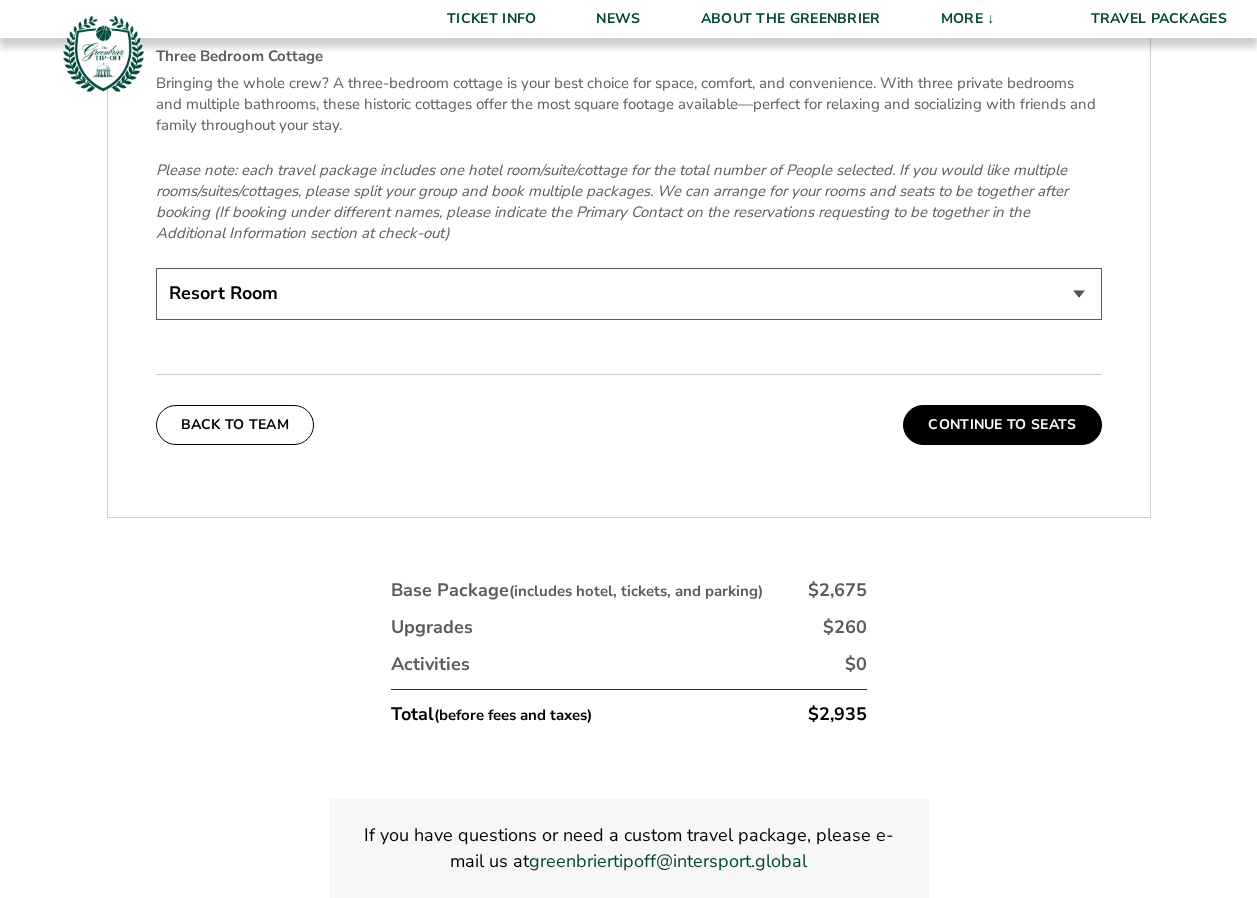 scroll, scrollTop: 3798, scrollLeft: 0, axis: vertical 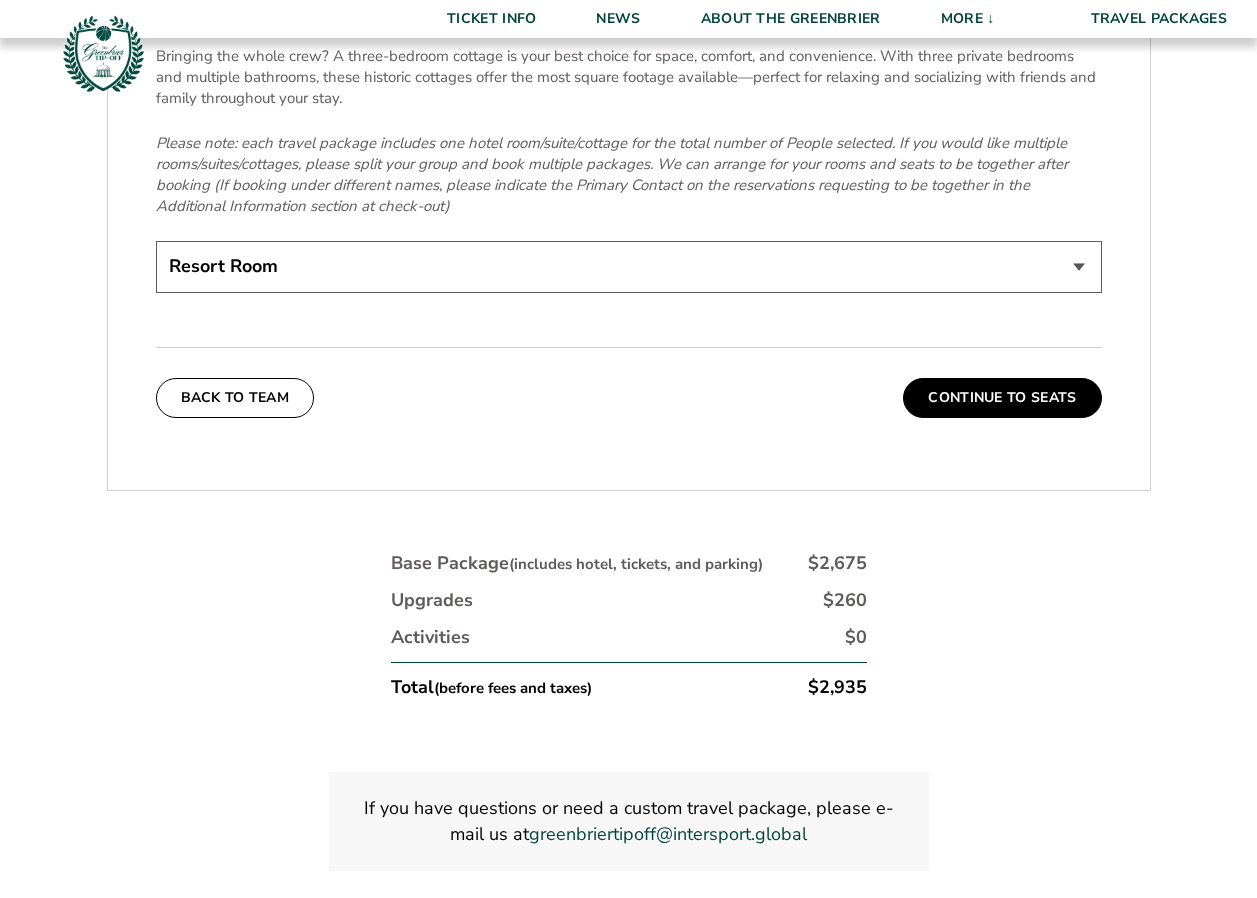 click on "Resort Room  One Bedroom Suite (+$200 per night) Two Bedroom Suite (+$475 per night) One Bedroom Cottage (+$275 per night) Two Bedroom Cottage (+$875 per night) Three Bedroom Cottage (+$1475 per night)" at bounding box center [629, 266] 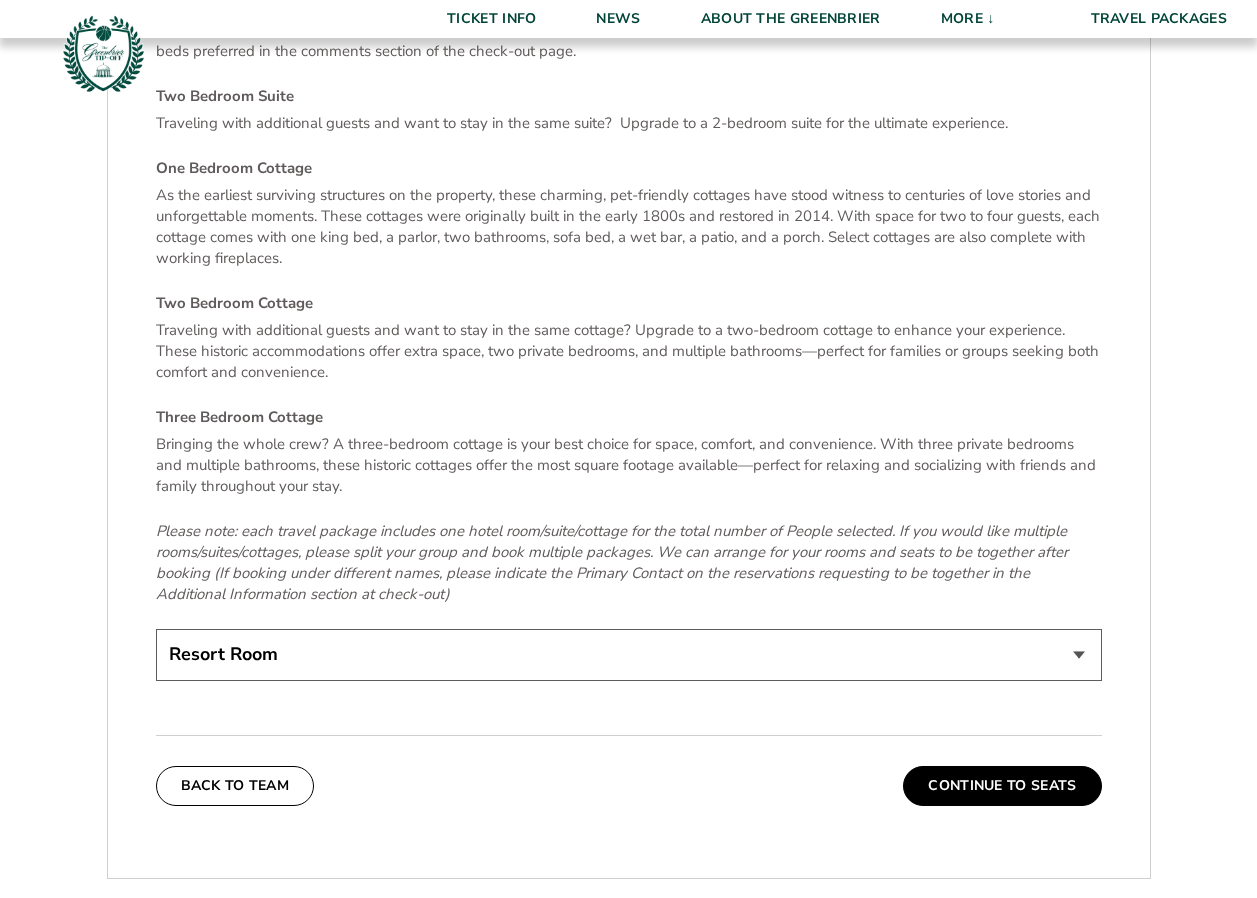 scroll, scrollTop: 3344, scrollLeft: 0, axis: vertical 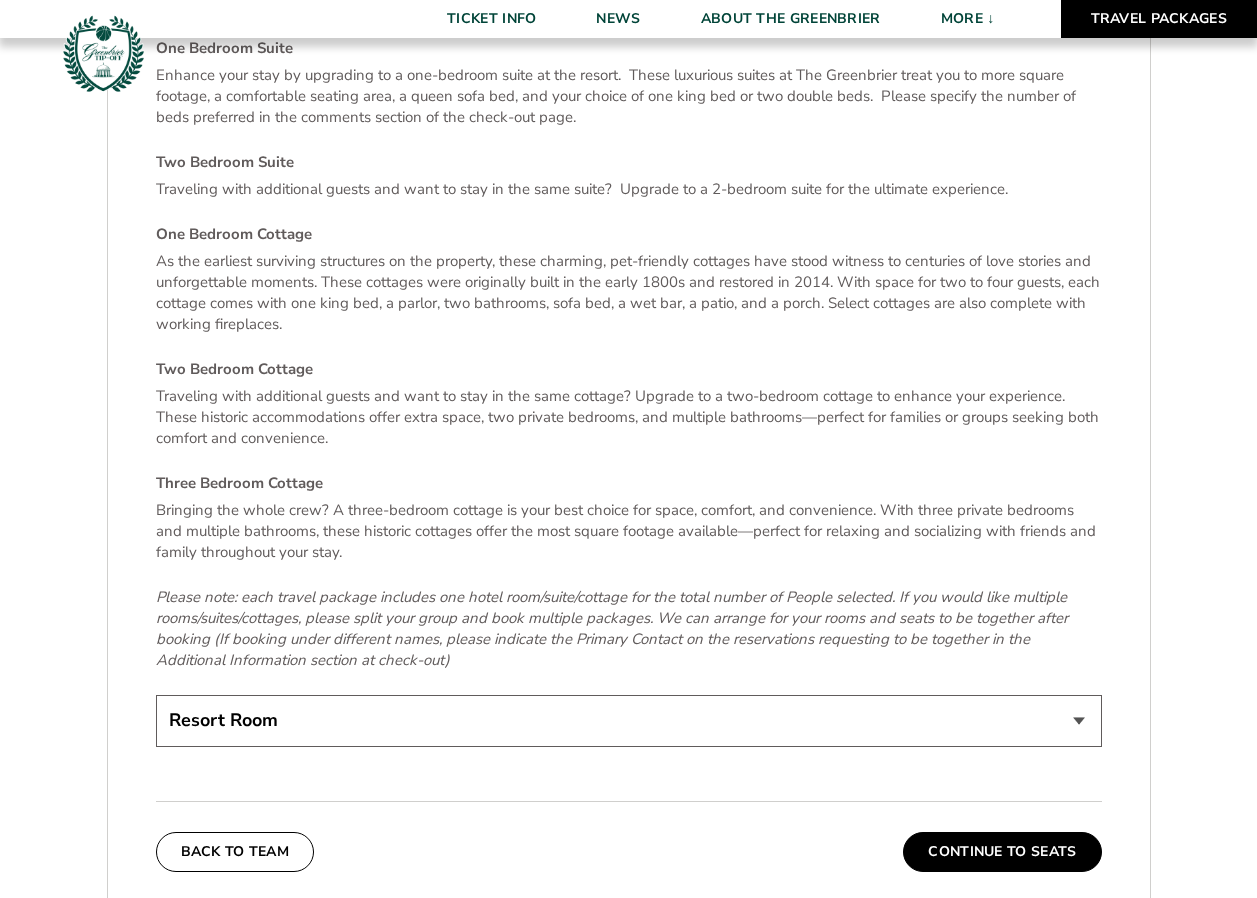 select on "Resort Room" 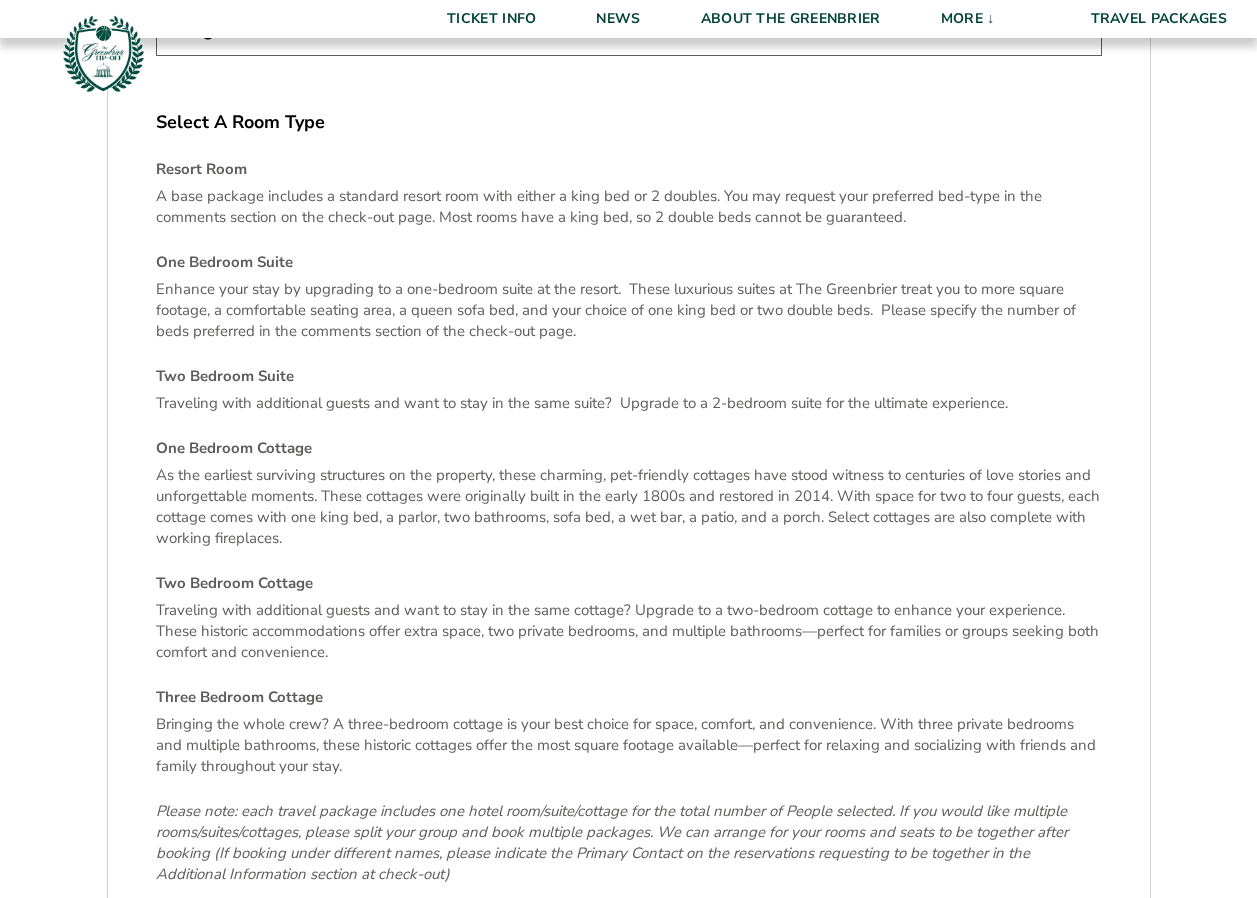 scroll, scrollTop: 3036, scrollLeft: 0, axis: vertical 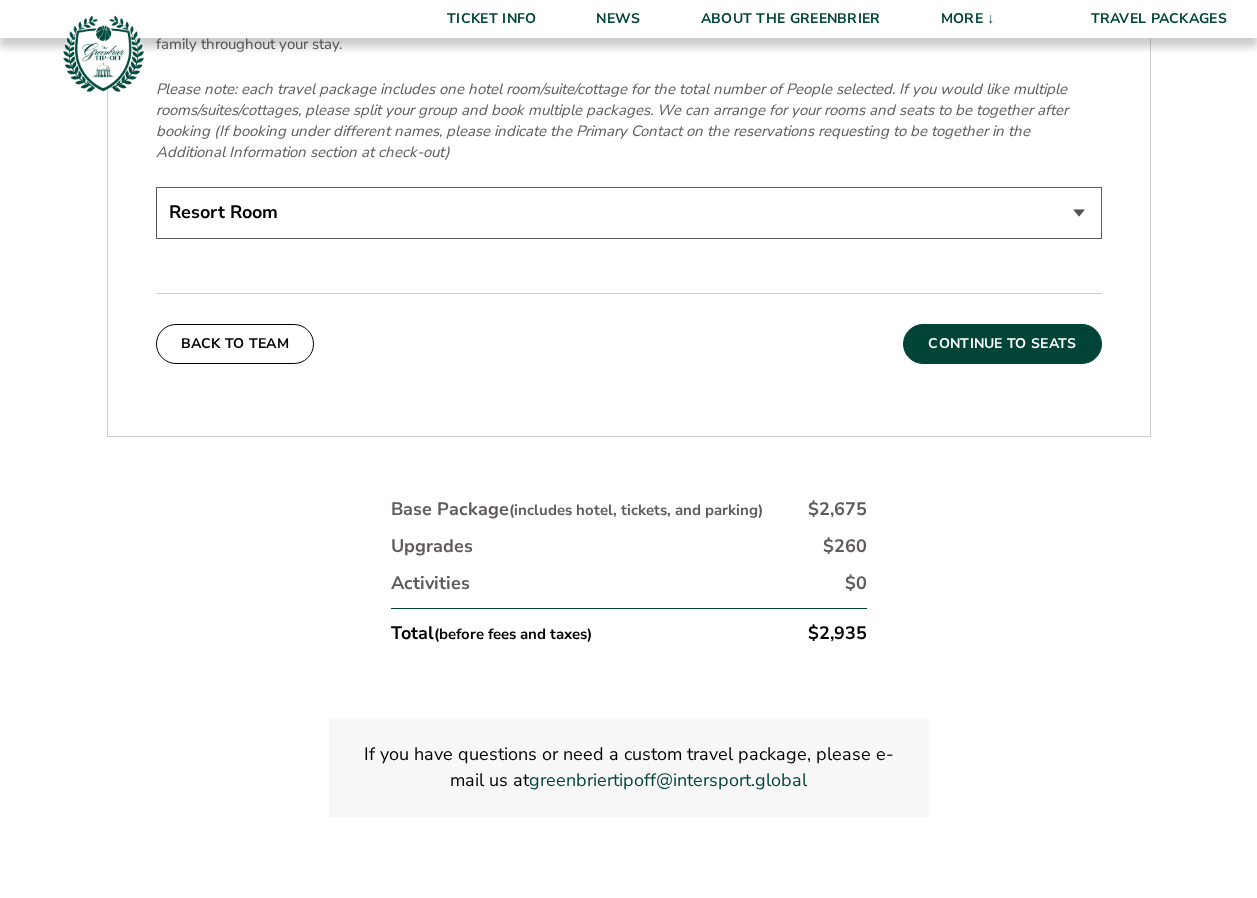 click on "Continue To Seats" at bounding box center [1002, 344] 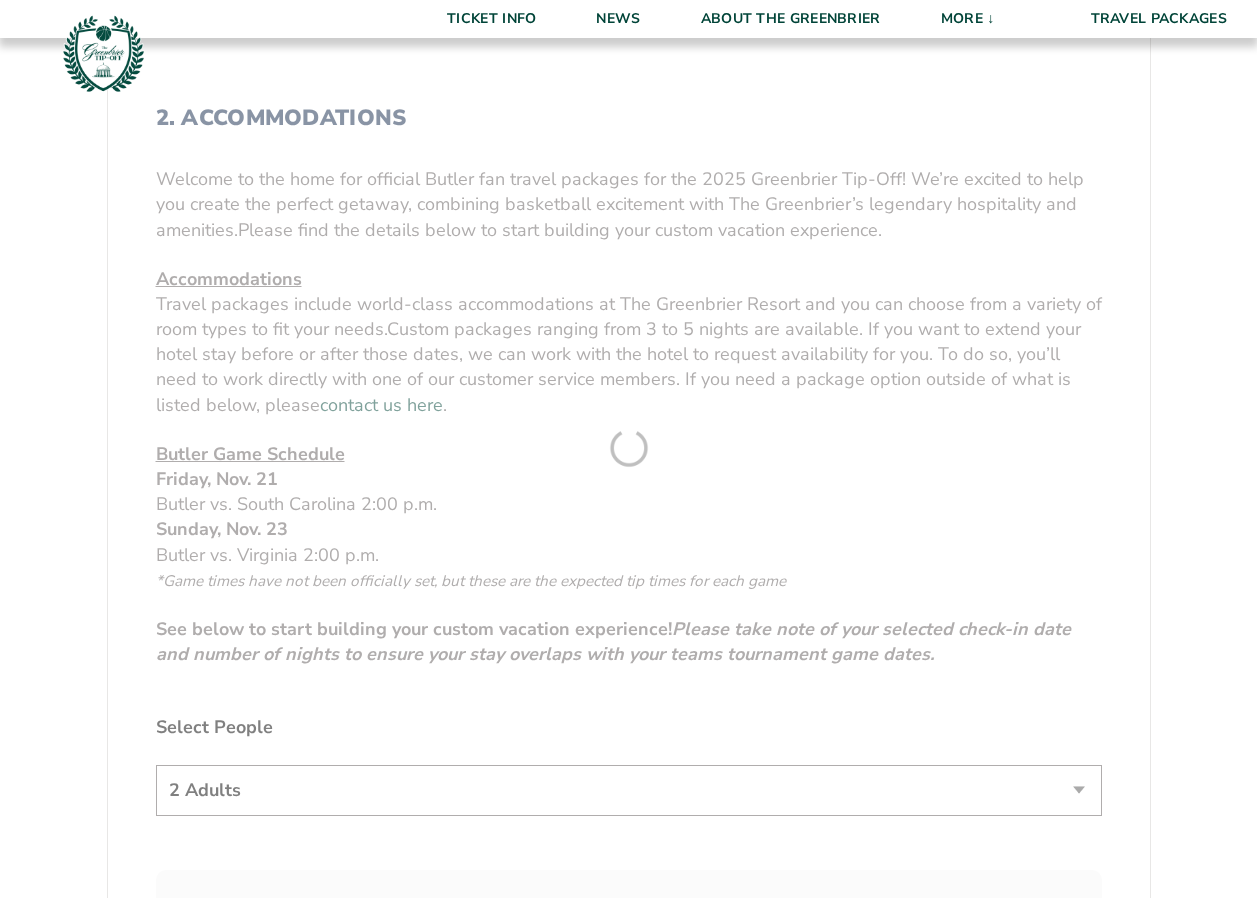 scroll, scrollTop: 425, scrollLeft: 0, axis: vertical 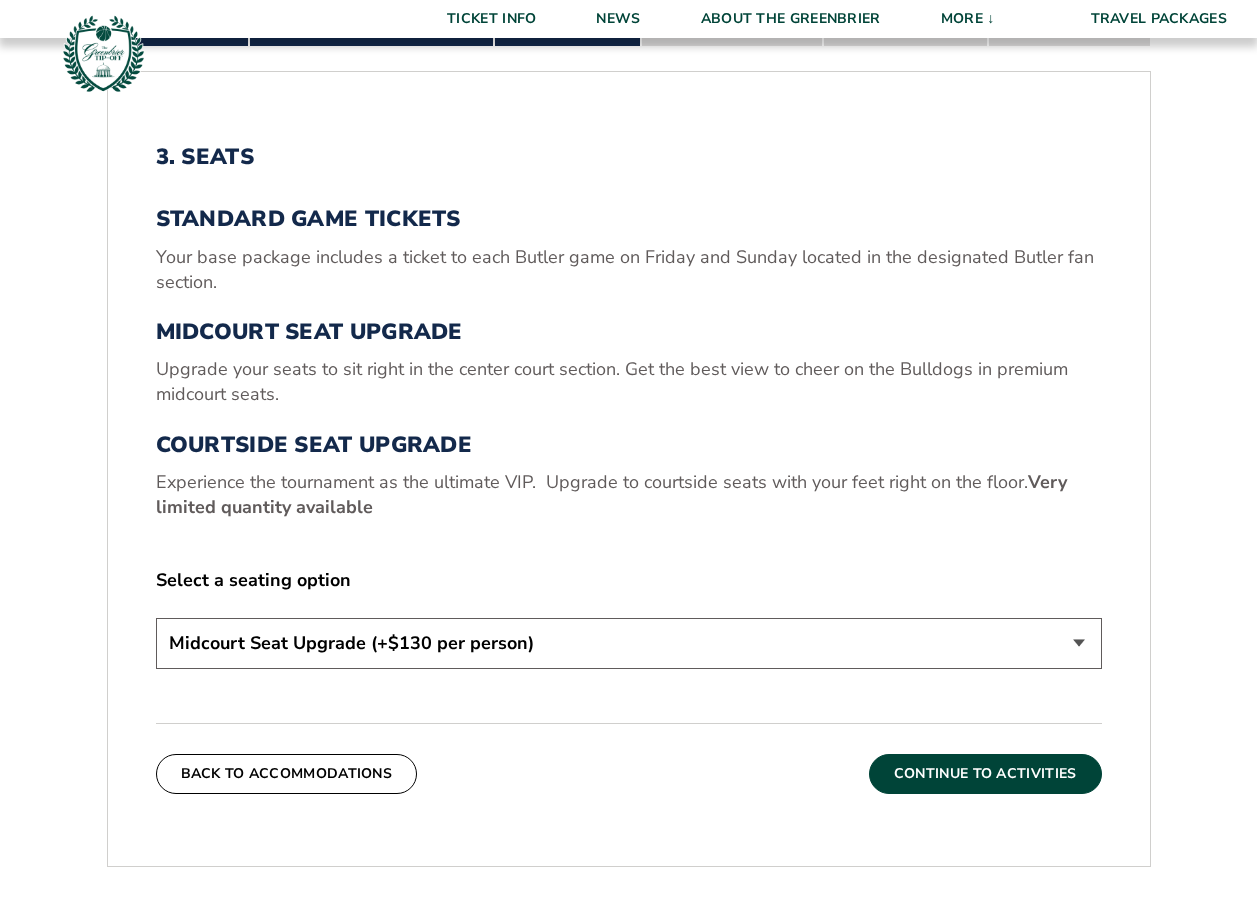 click on "Continue To Activities" at bounding box center (985, 774) 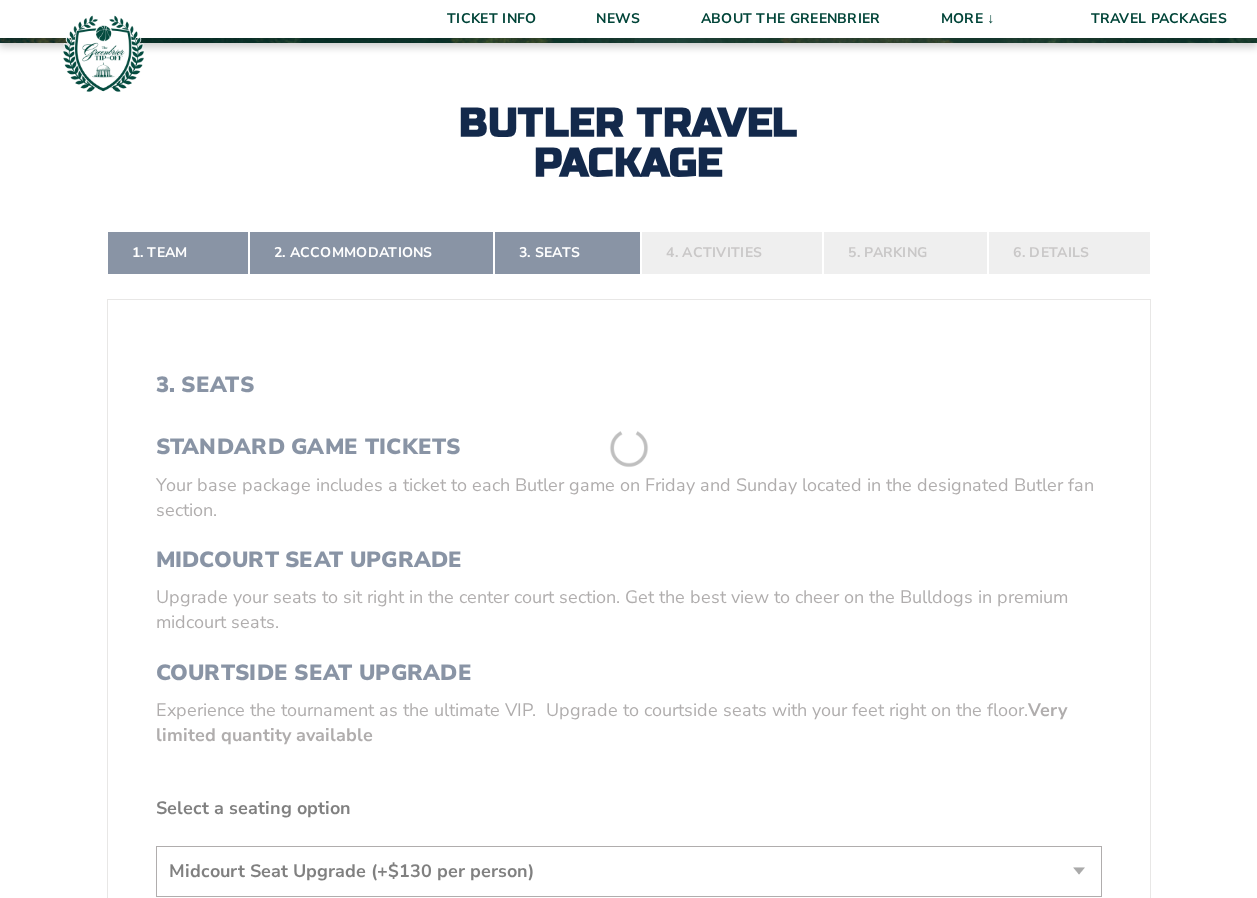 scroll, scrollTop: 425, scrollLeft: 0, axis: vertical 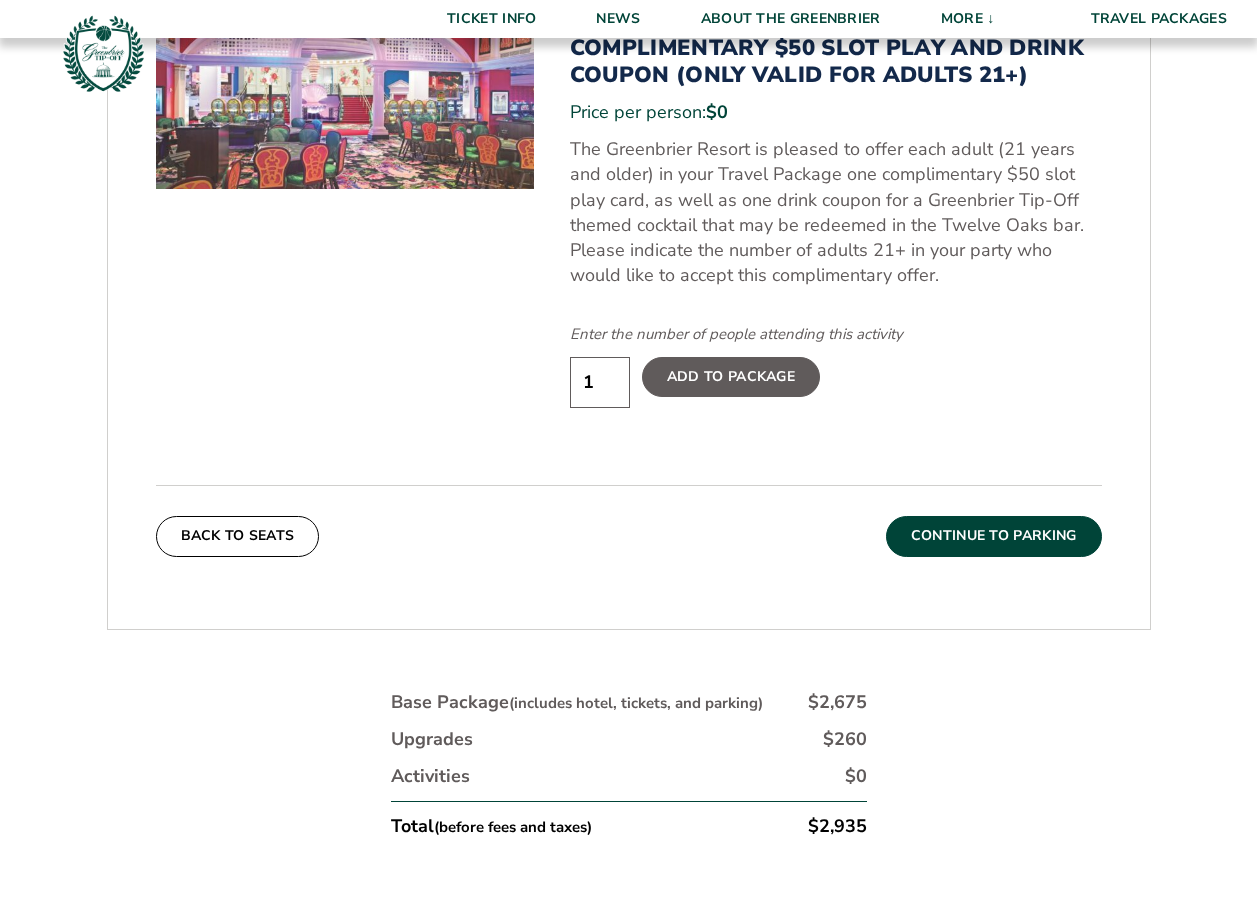 click on "Continue To Parking" at bounding box center [994, 536] 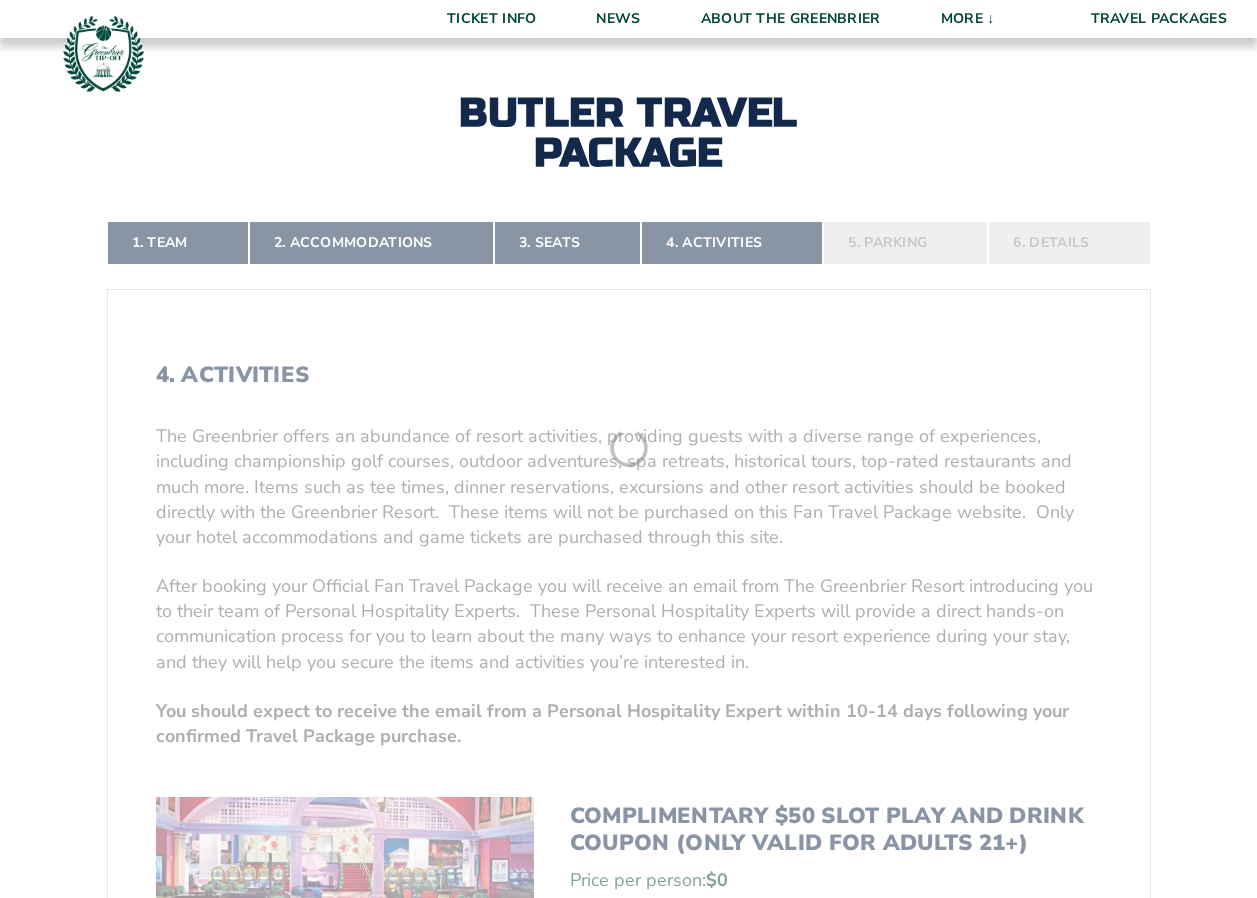 scroll, scrollTop: 425, scrollLeft: 0, axis: vertical 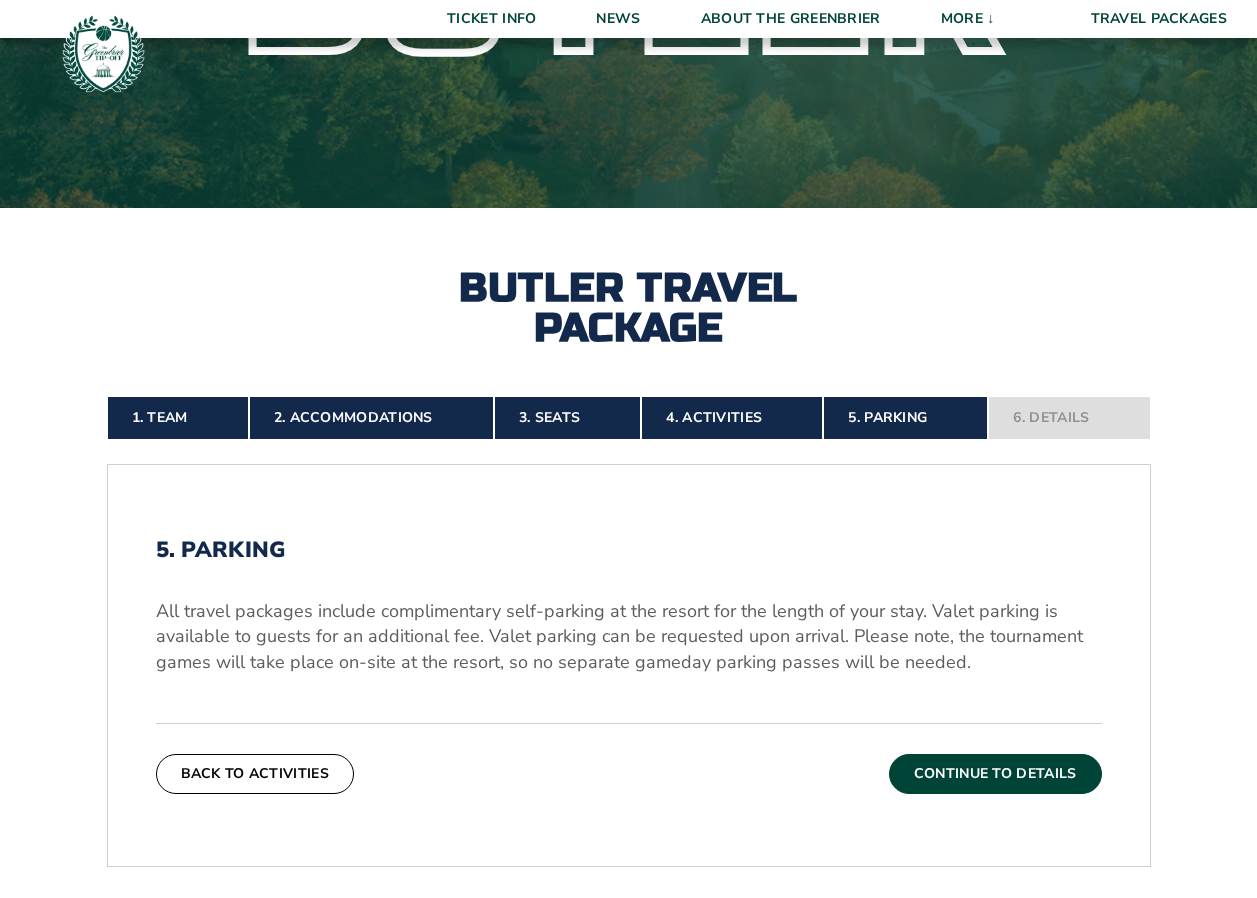click on "Continue To Details" at bounding box center [995, 774] 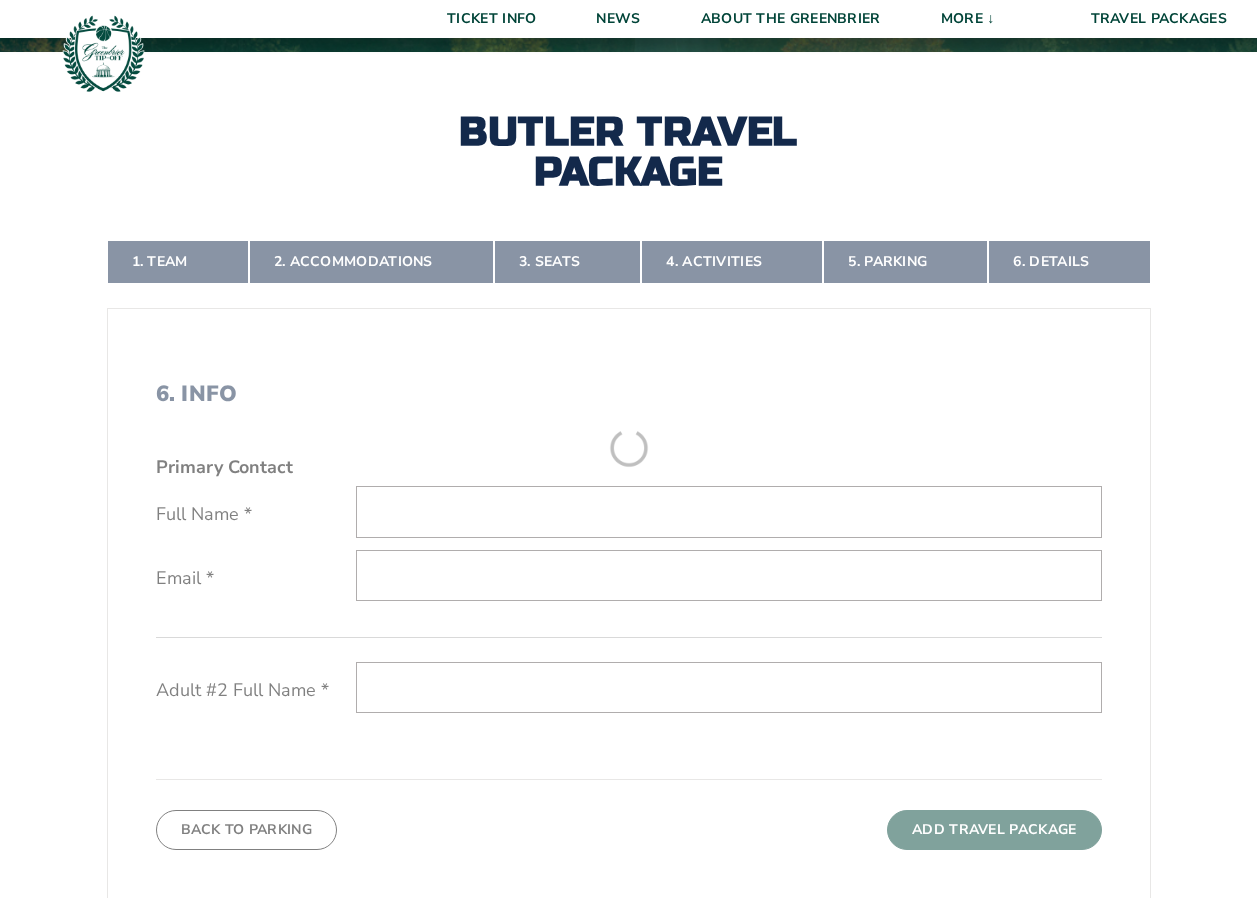 scroll, scrollTop: 425, scrollLeft: 0, axis: vertical 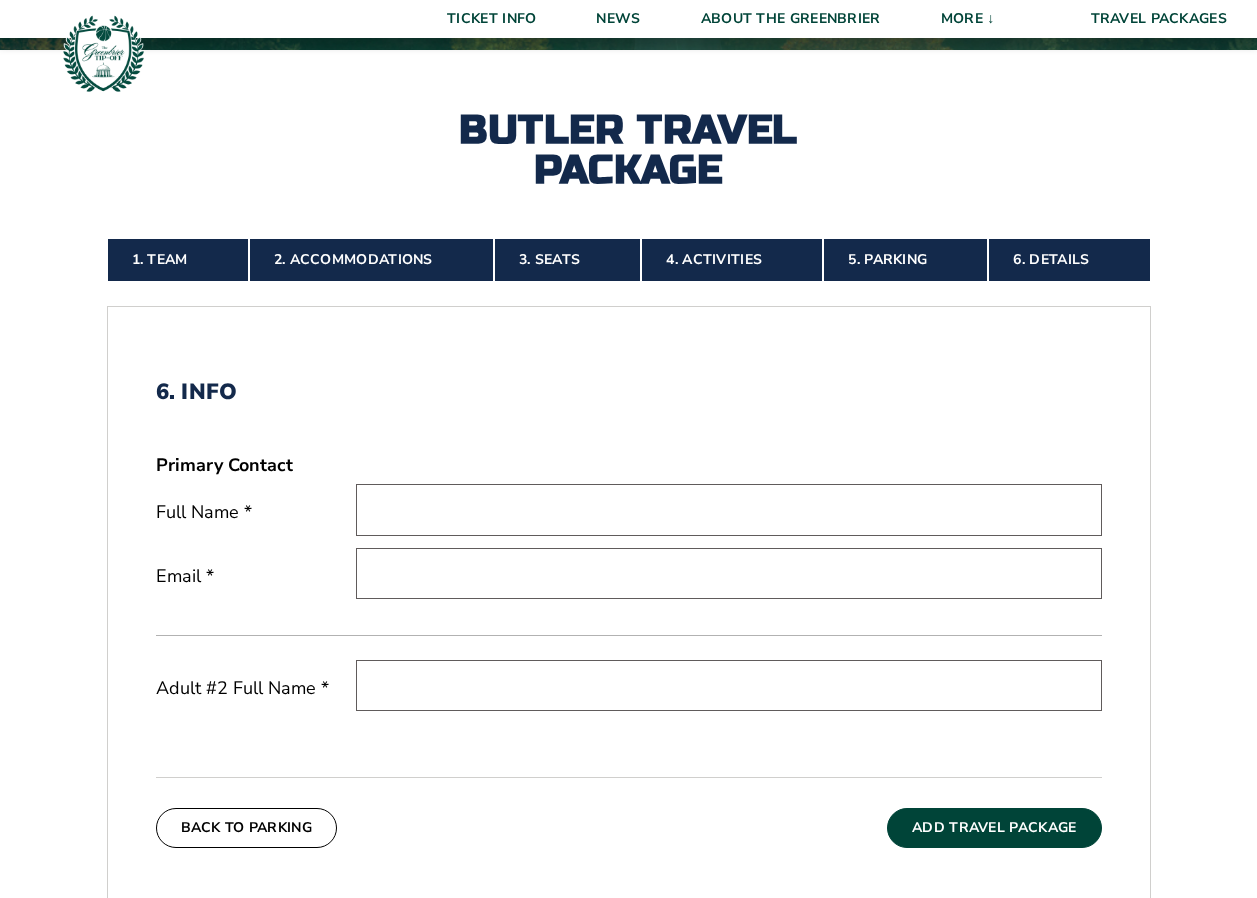 click at bounding box center [729, 509] 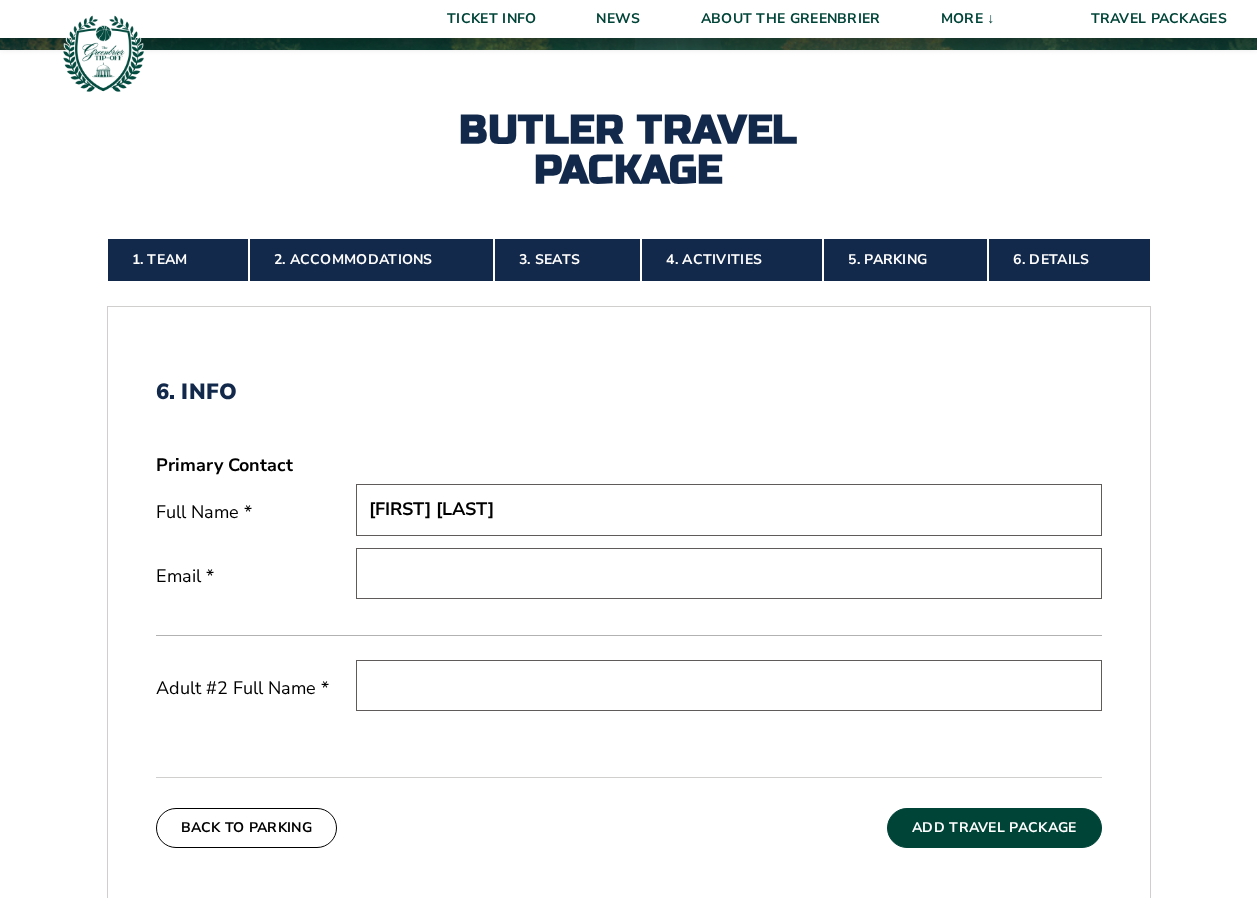 type on "dleather@butler.edu" 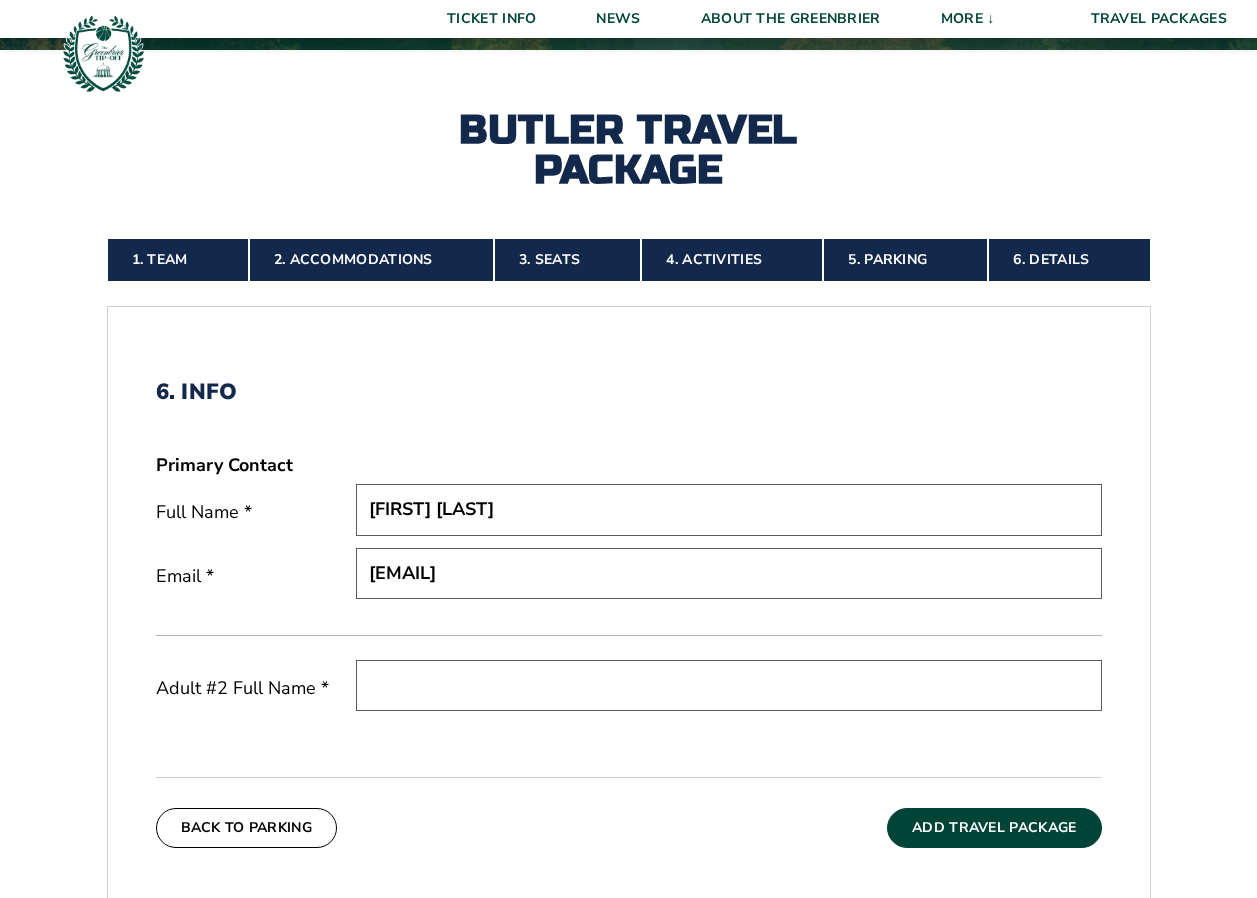 type on "Linnea Leatherman" 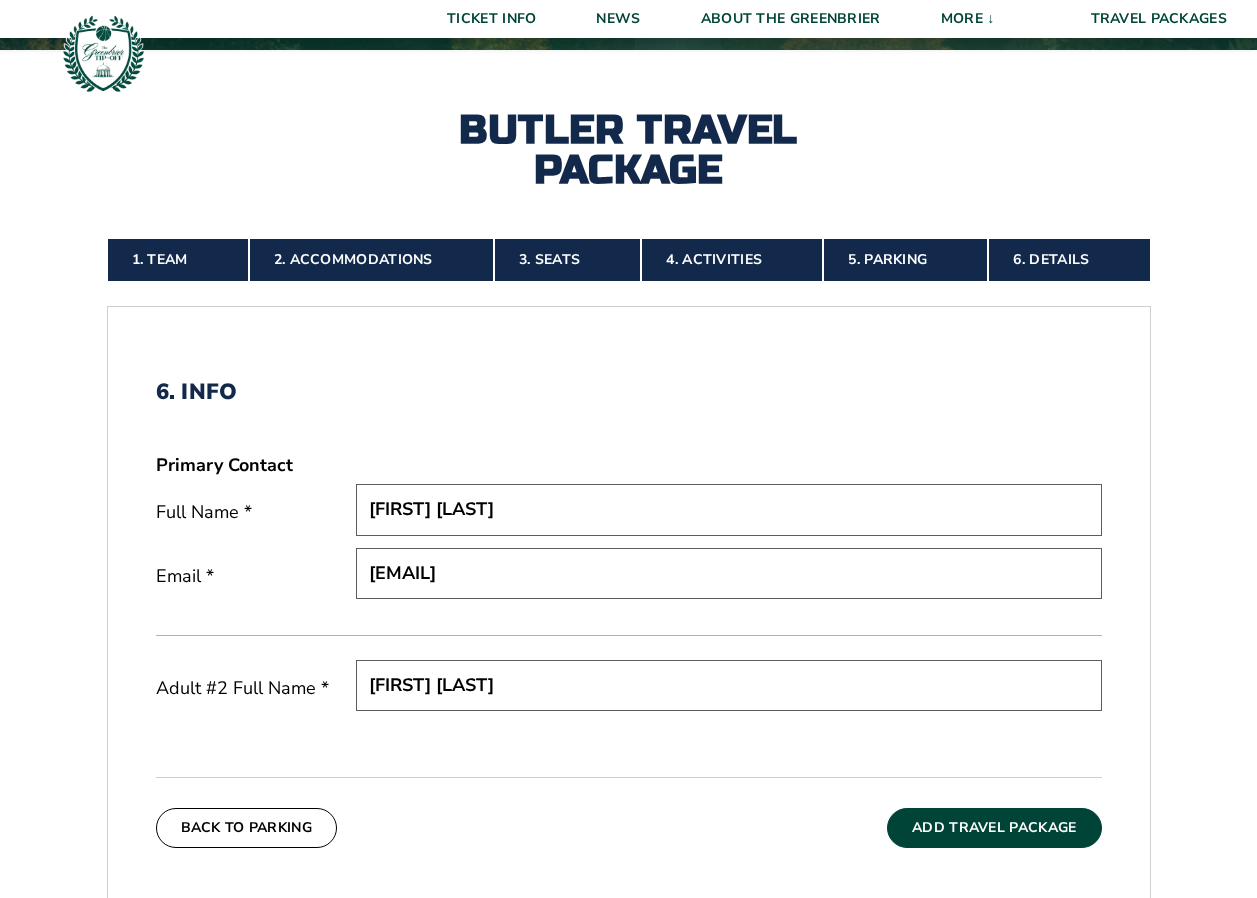 click on "Add Travel Package" at bounding box center (994, 828) 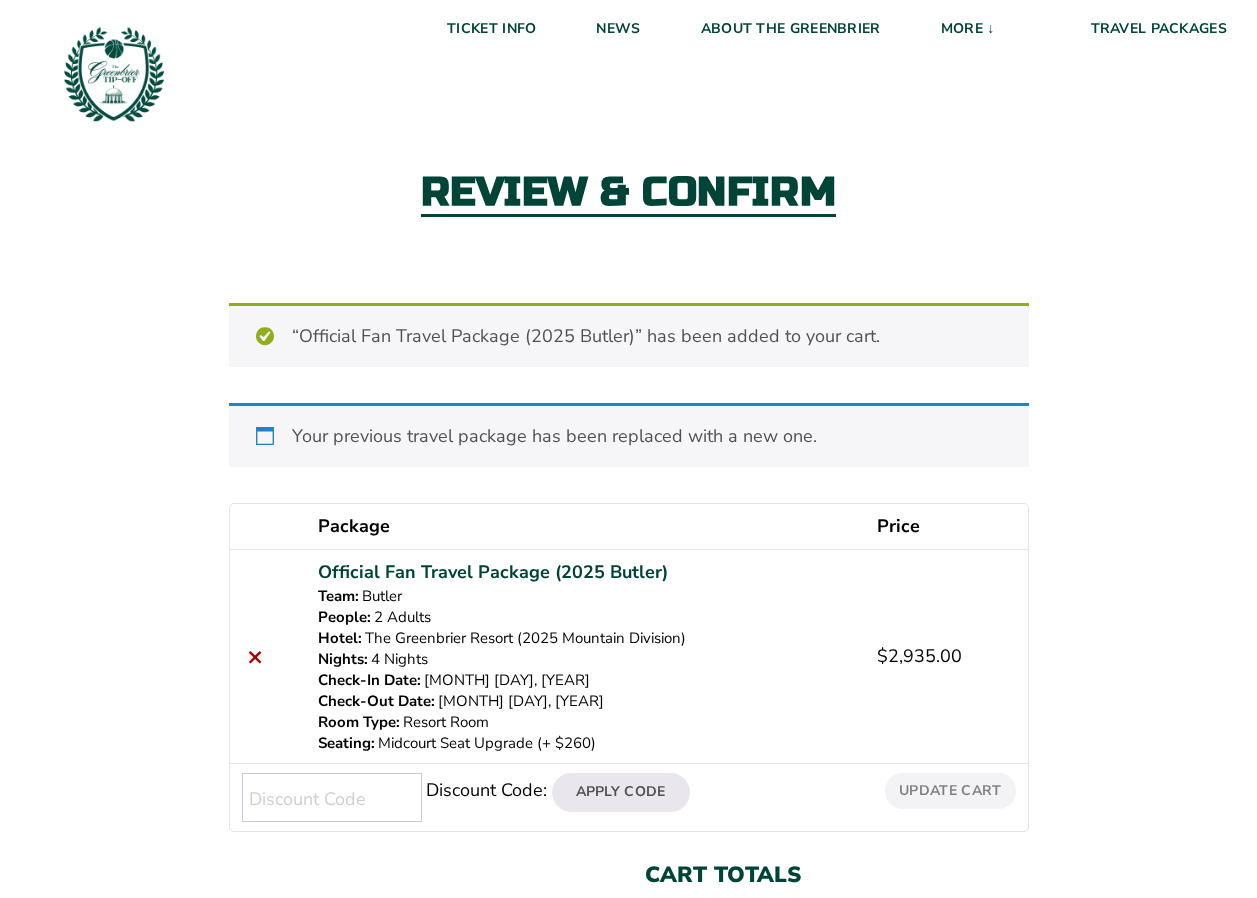 scroll, scrollTop: 578, scrollLeft: 0, axis: vertical 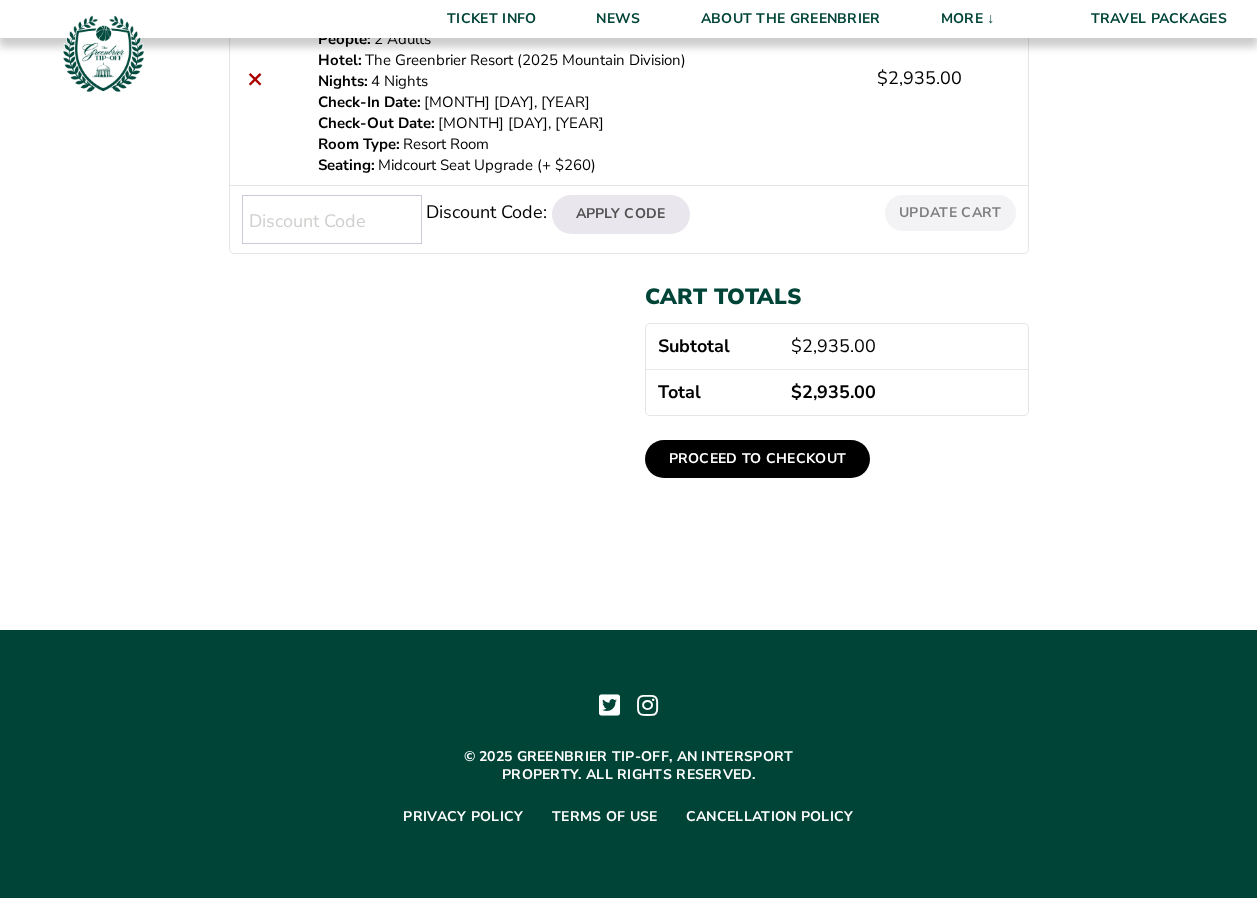click on "Proceed to checkout" at bounding box center (758, 459) 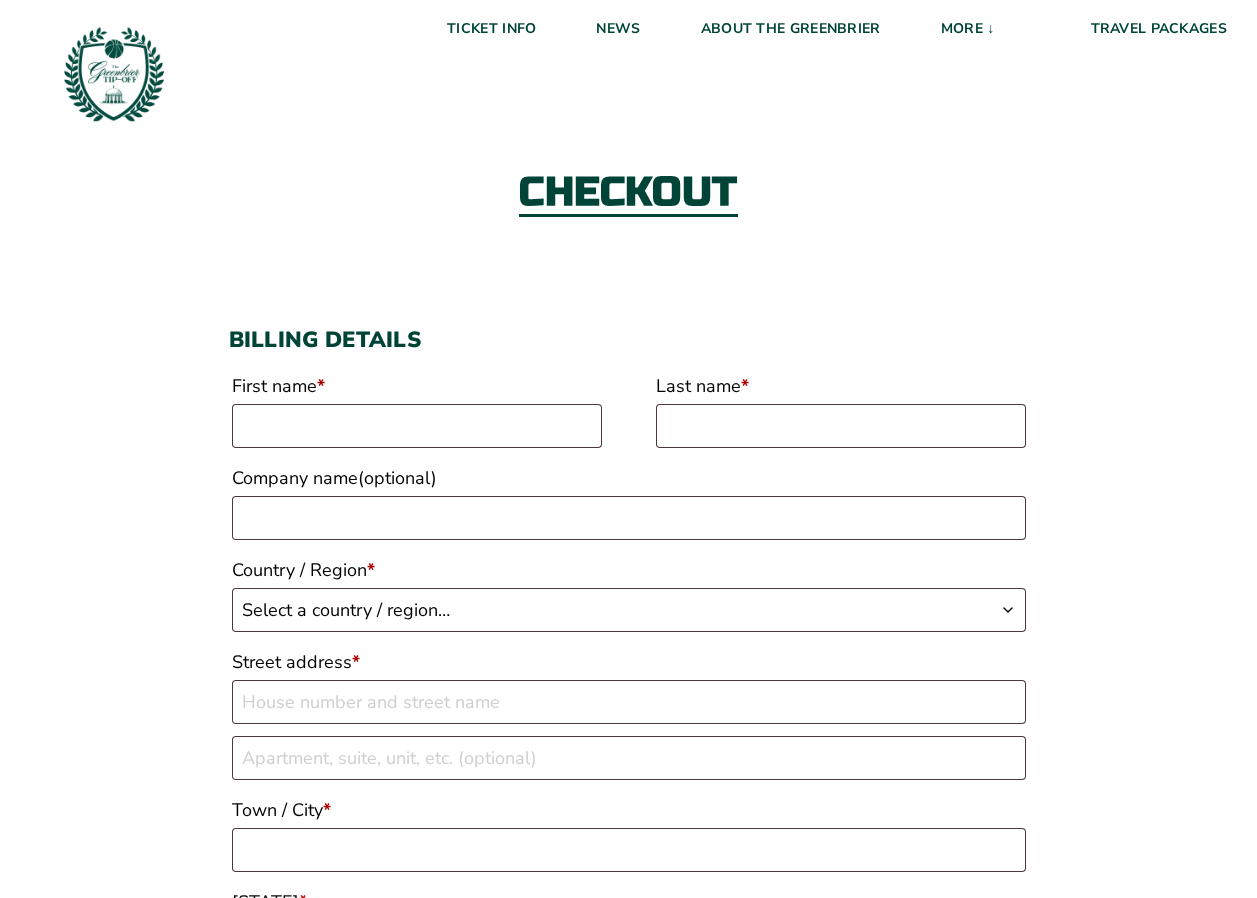 scroll, scrollTop: 0, scrollLeft: 0, axis: both 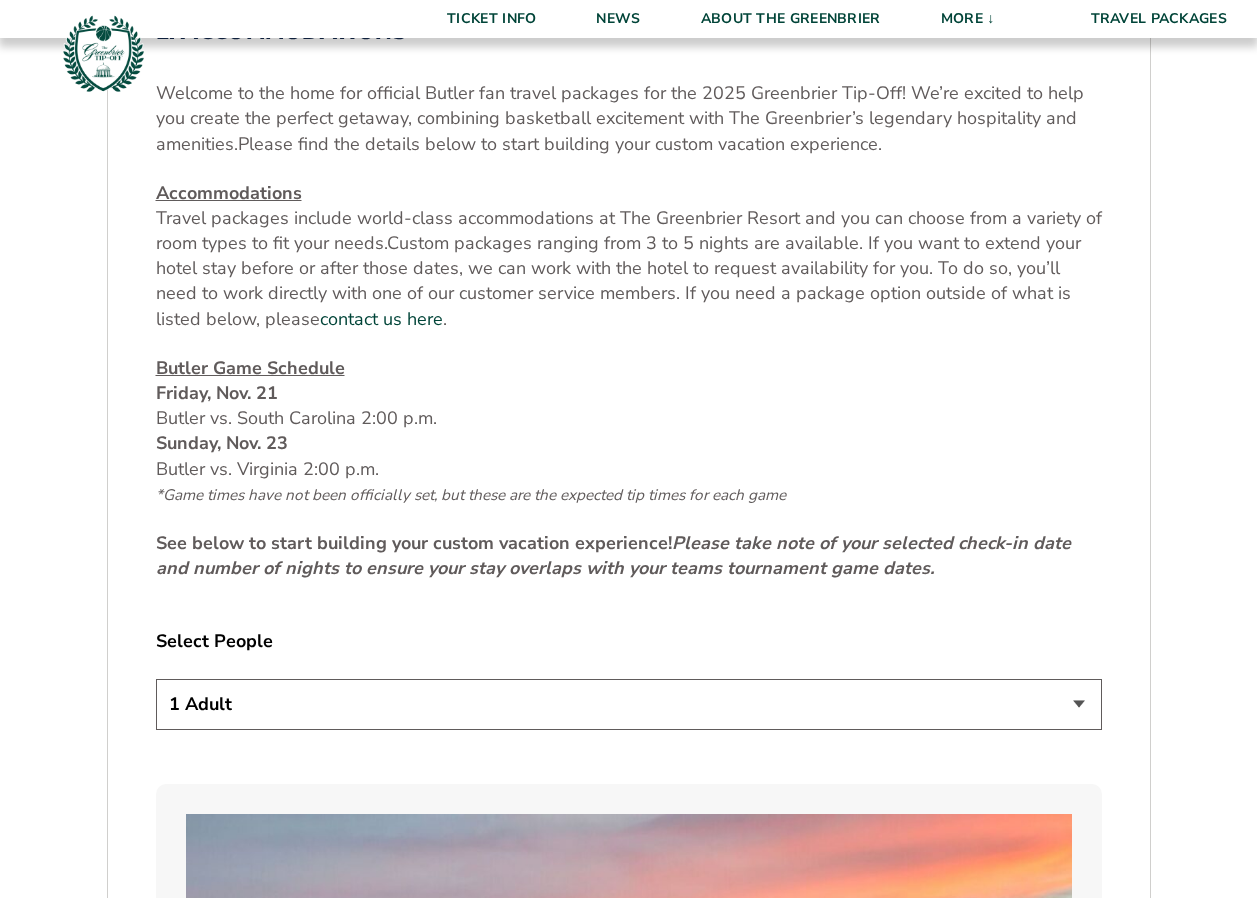 click on "1 Adult
2 Adults
3 Adults
4 Adults
2 Adults + 1 Child
2 Adults + 2 Children
2 Adults + 3 Children" at bounding box center (629, 704) 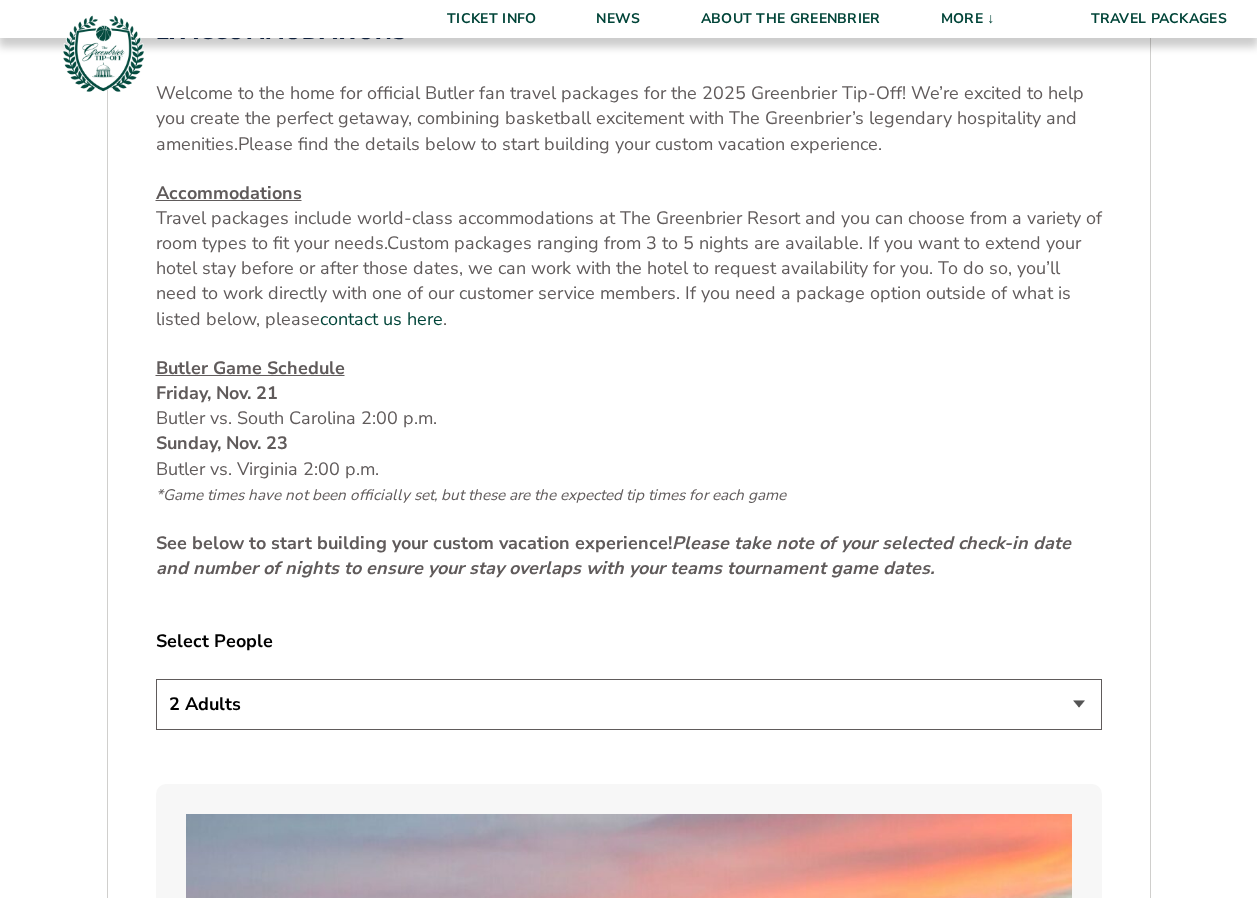 click on "1 Adult
2 Adults
3 Adults
4 Adults
2 Adults + 1 Child
2 Adults + 2 Children
2 Adults + 3 Children" at bounding box center (629, 704) 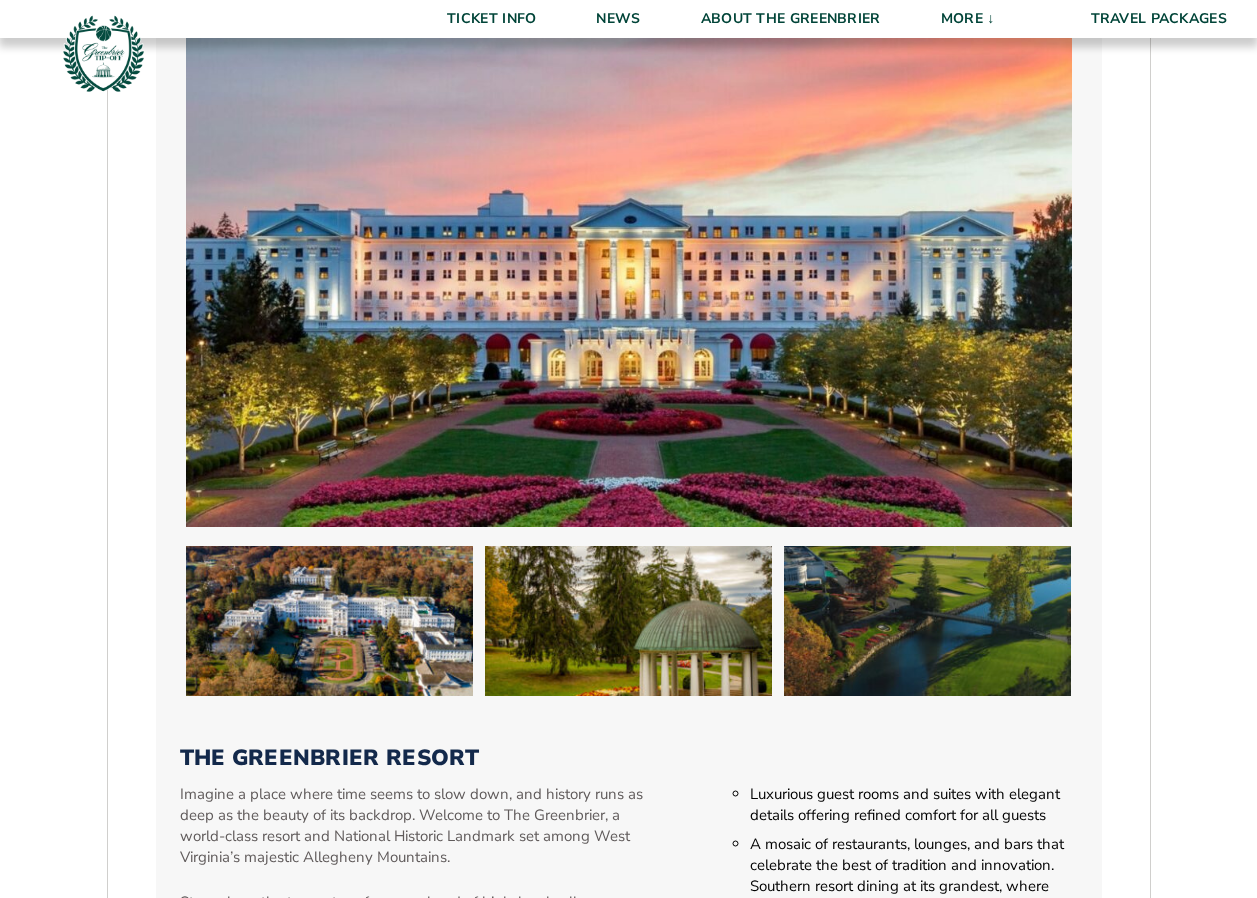 scroll, scrollTop: 2355, scrollLeft: 0, axis: vertical 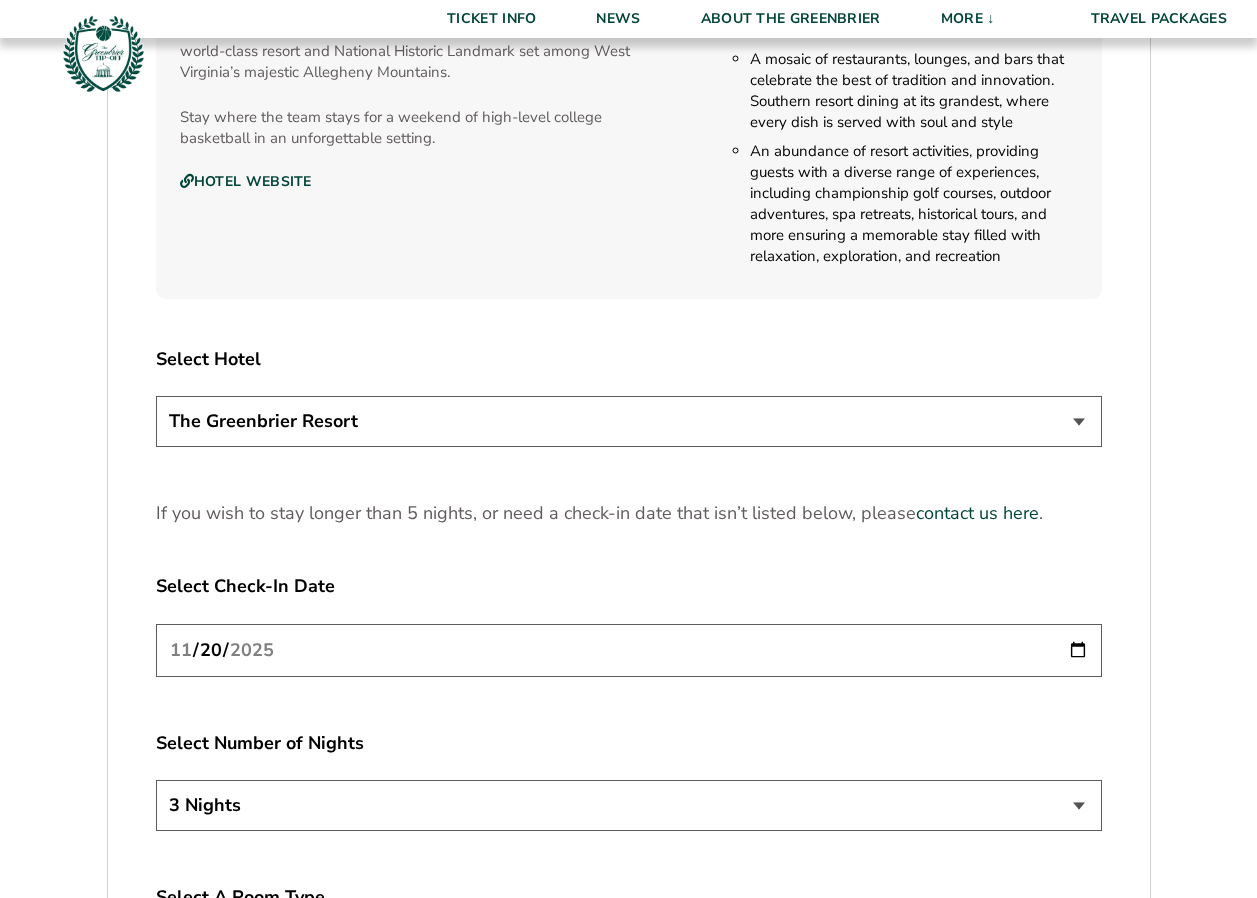 click on "The Greenbrier Resort" at bounding box center [629, 421] 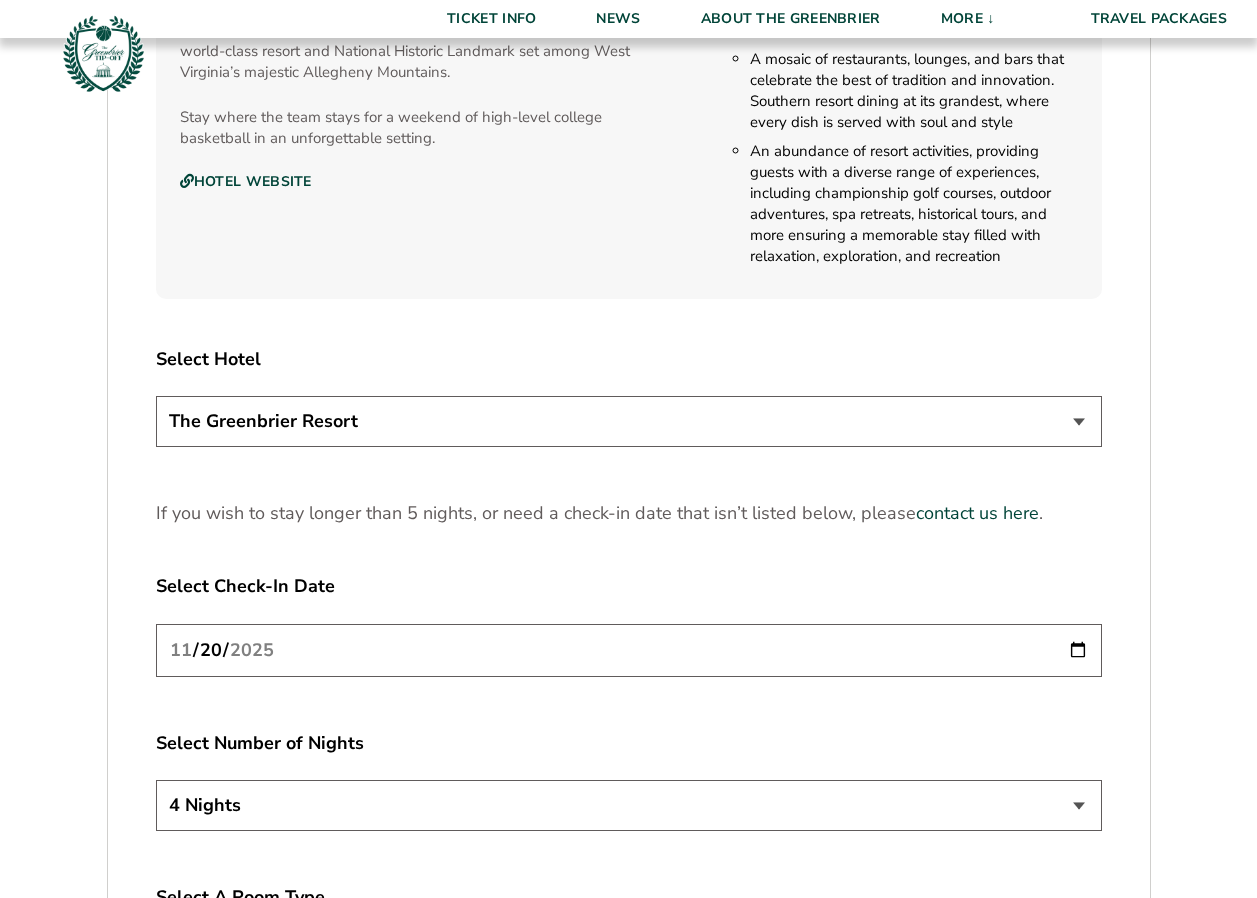 click on "3 Nights
4 Nights
5 Nights" at bounding box center (629, 805) 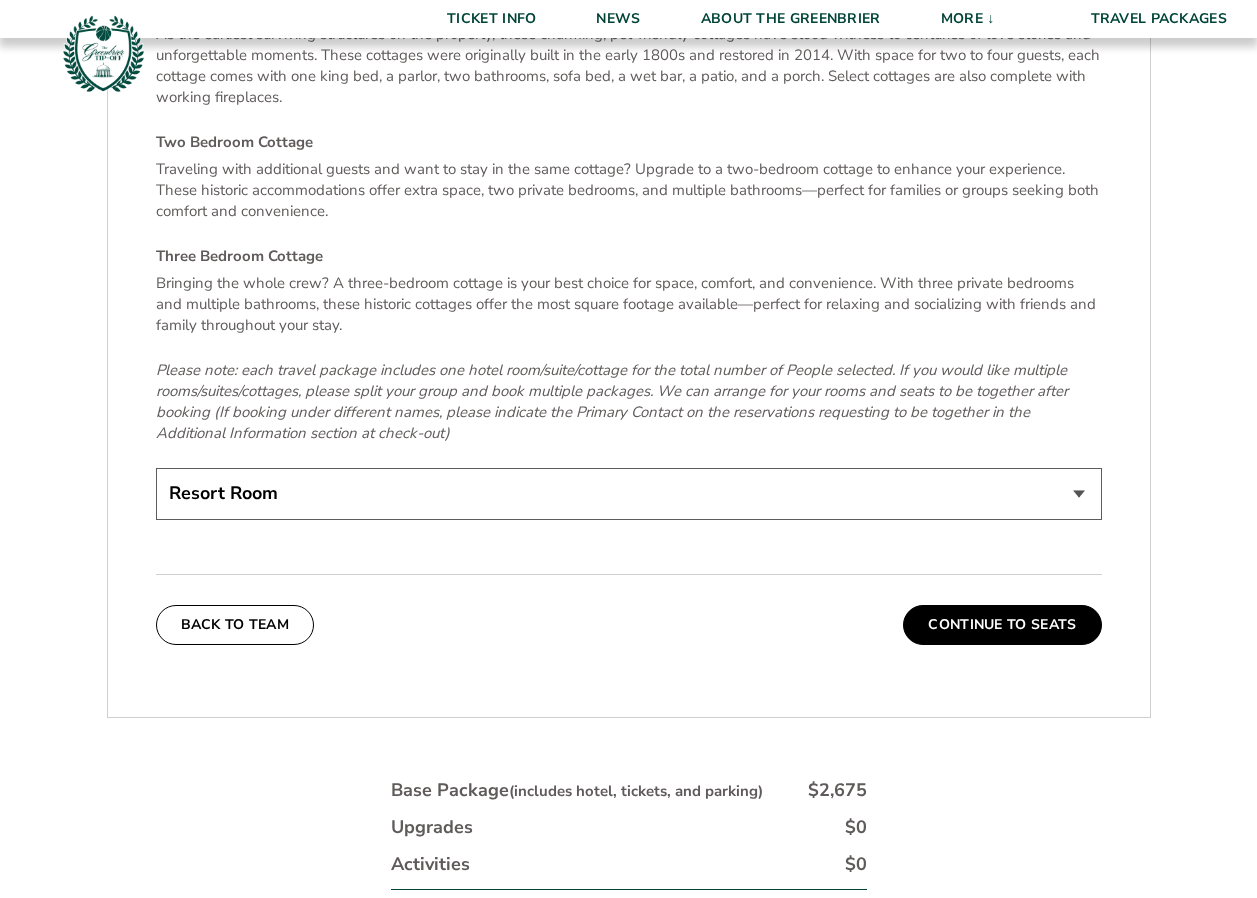 scroll, scrollTop: 3624, scrollLeft: 0, axis: vertical 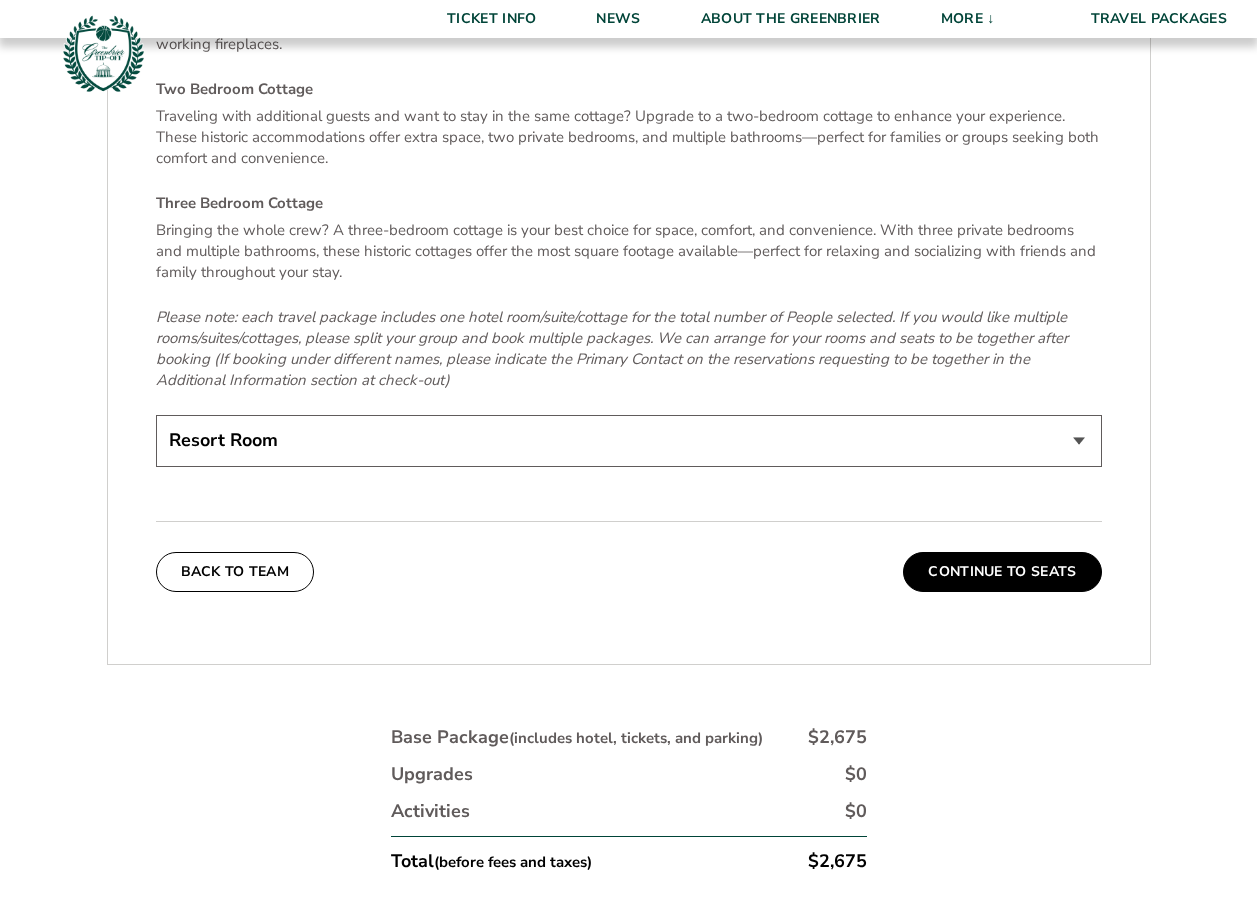 click on "Resort Room  One Bedroom Suite (+$200 per night) Two Bedroom Suite (+$475 per night) One Bedroom Cottage (+$275 per night) Two Bedroom Cottage (+$875 per night) Three Bedroom Cottage (+$1475 per night)" at bounding box center (629, 440) 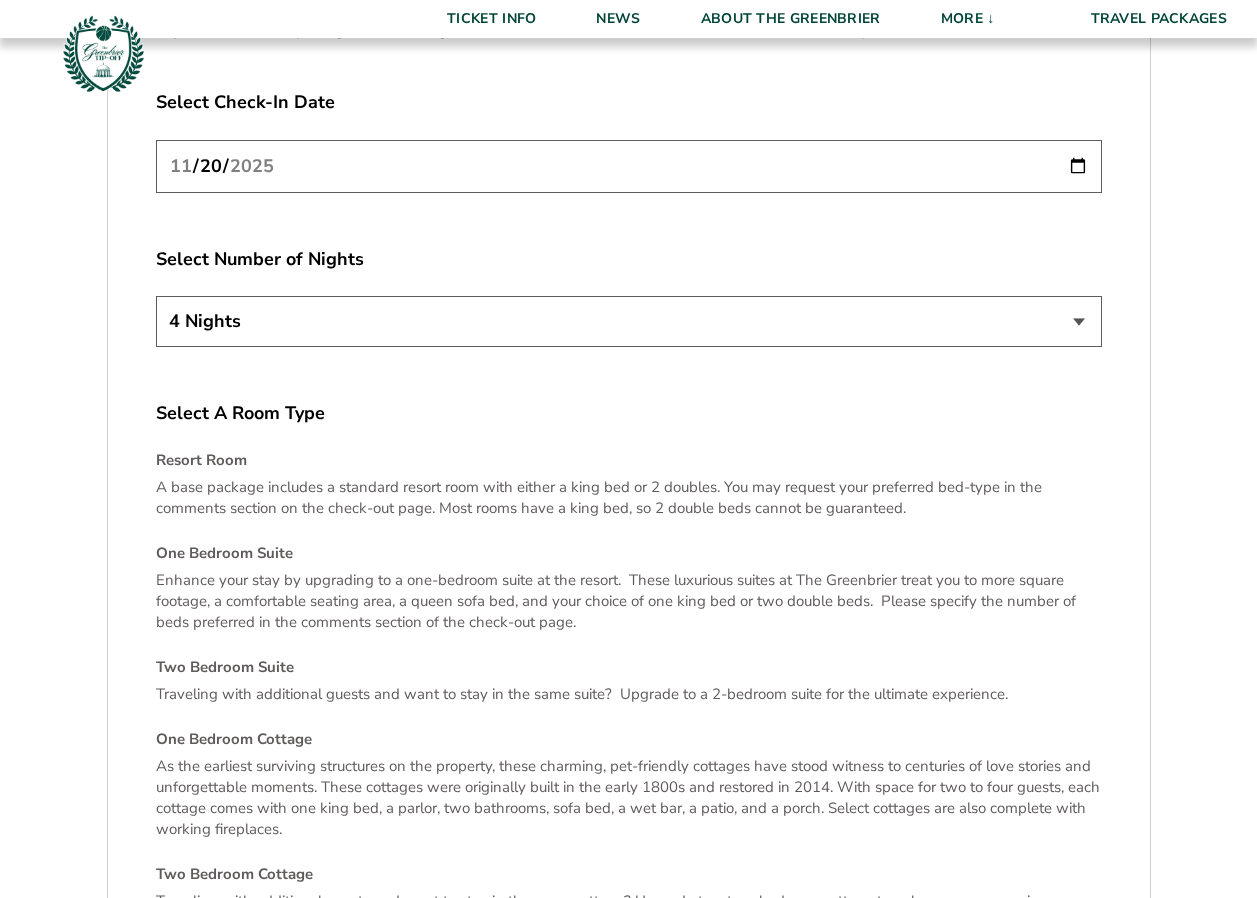 scroll, scrollTop: 2054, scrollLeft: 0, axis: vertical 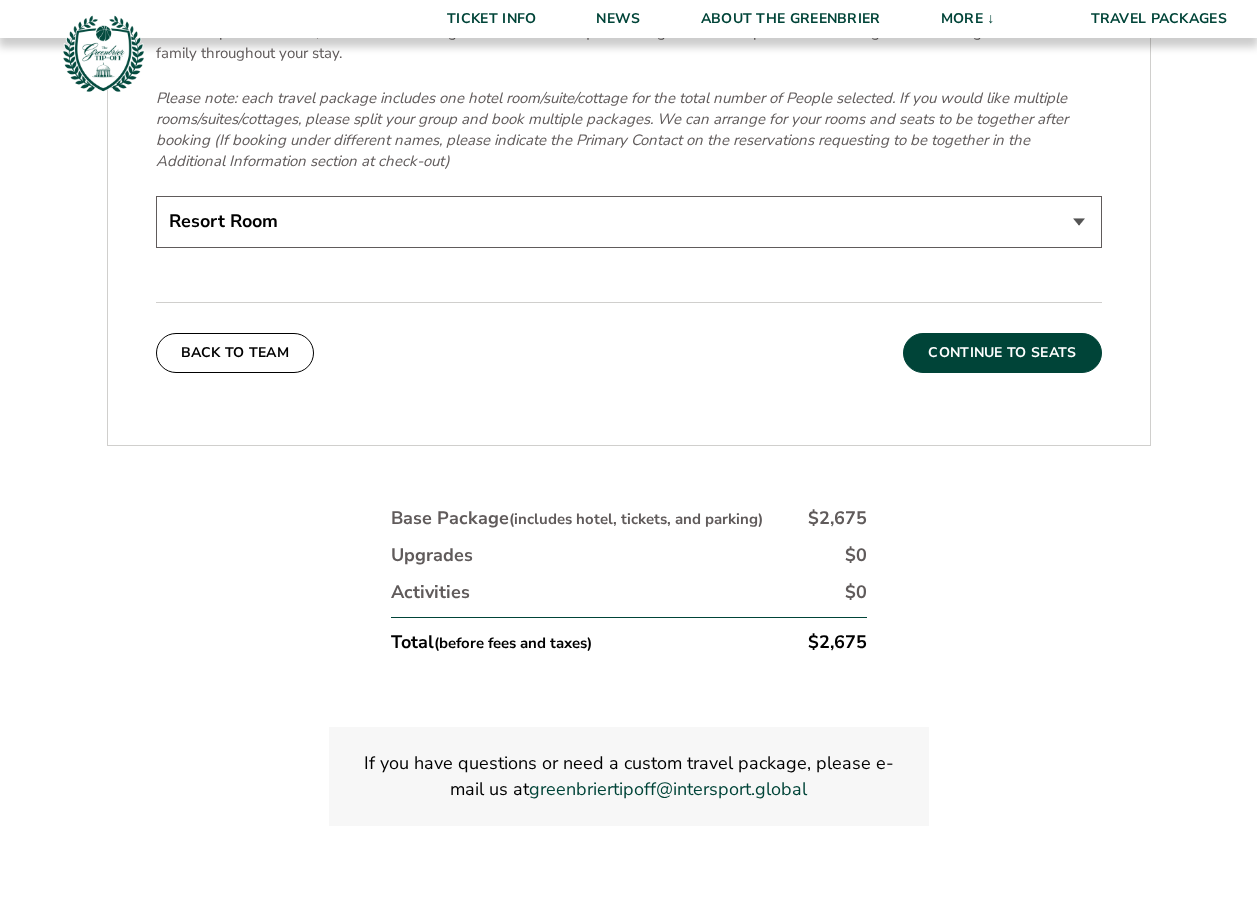 click on "Continue To Seats" at bounding box center [1002, 353] 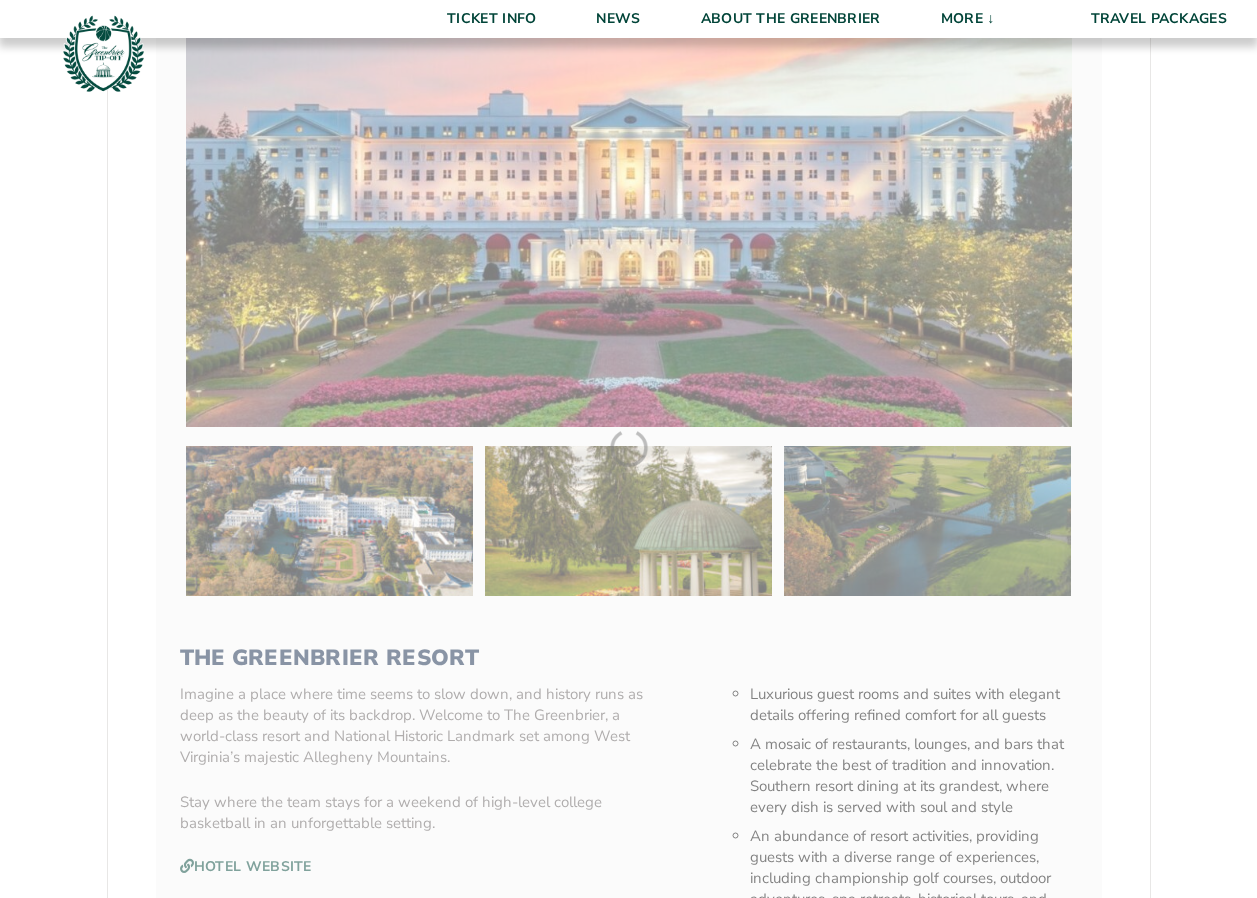 scroll, scrollTop: 425, scrollLeft: 0, axis: vertical 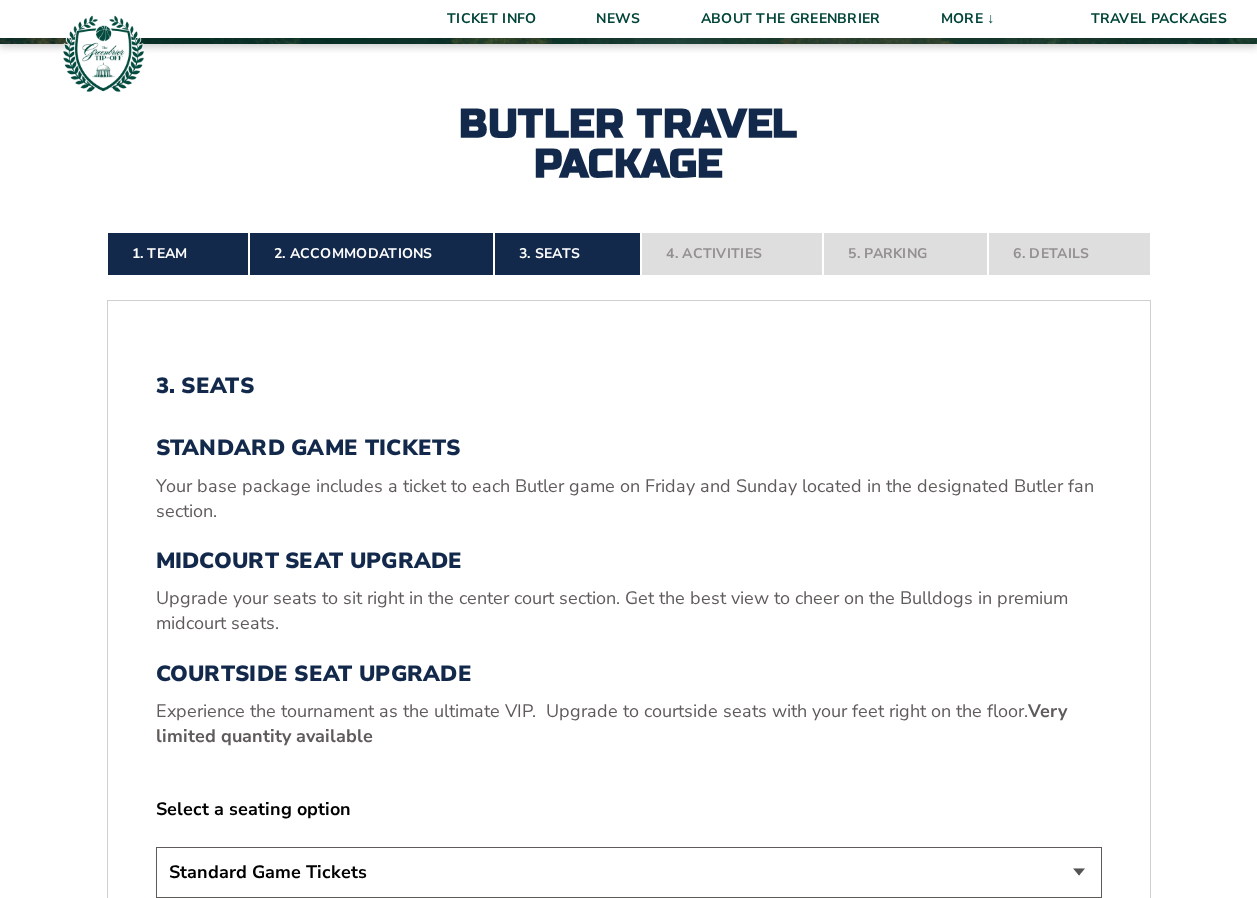click on "Standard Game Tickets
Midcourt Seat Upgrade (+$130 per person)
Courtside Seat Upgrade (+$590 per person)" at bounding box center [629, 872] 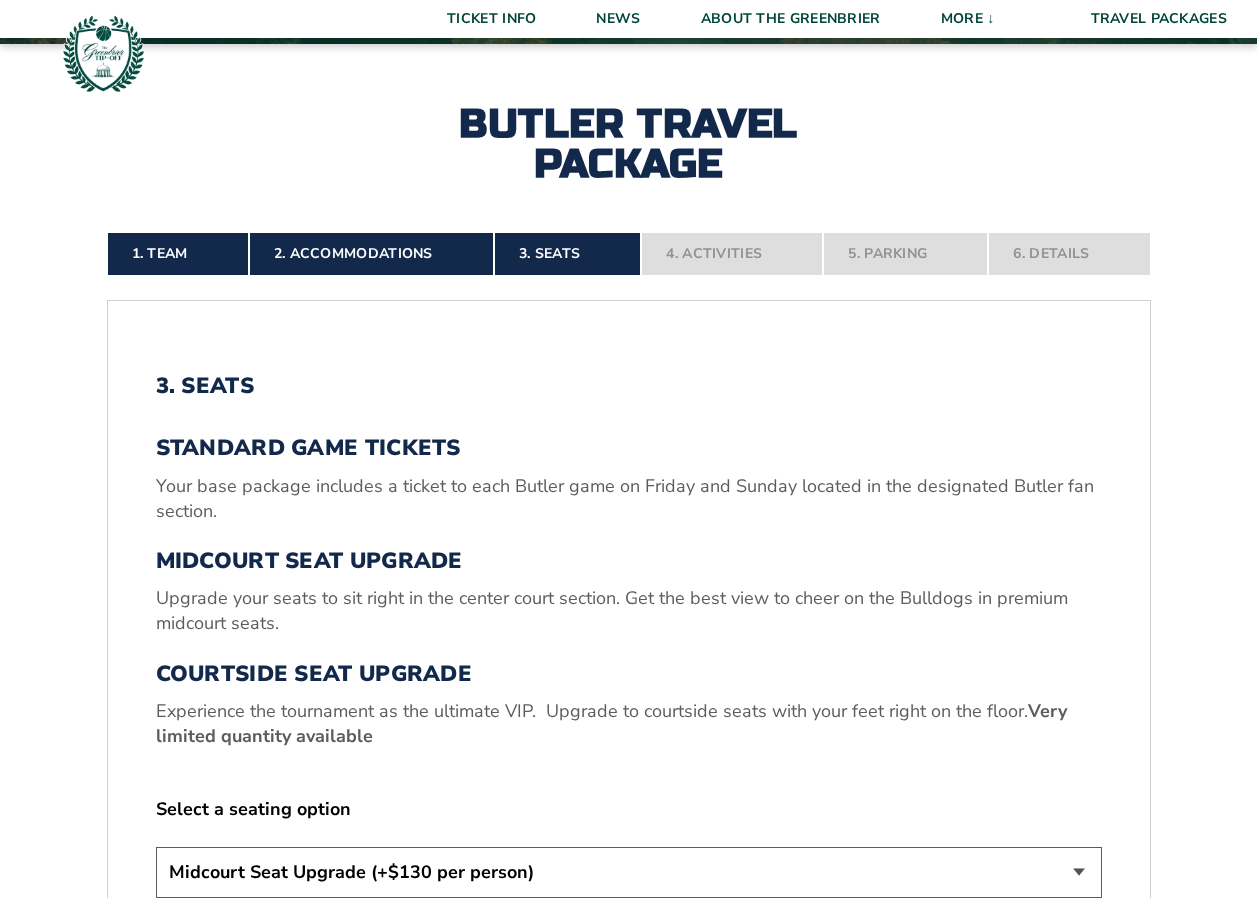 click on "Standard Game Tickets
Midcourt Seat Upgrade (+$130 per person)
Courtside Seat Upgrade (+$590 per person)" at bounding box center [629, 872] 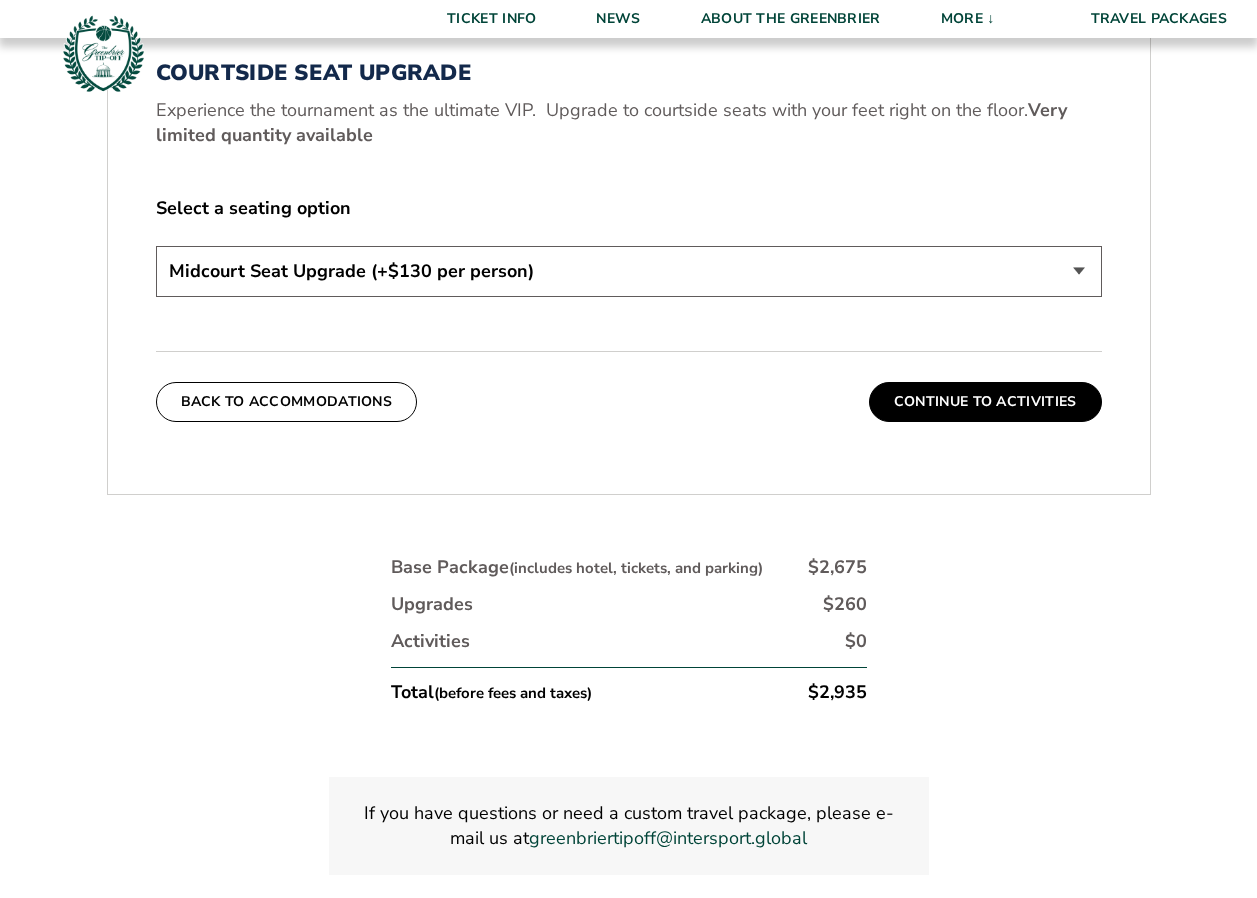 scroll, scrollTop: 1099, scrollLeft: 0, axis: vertical 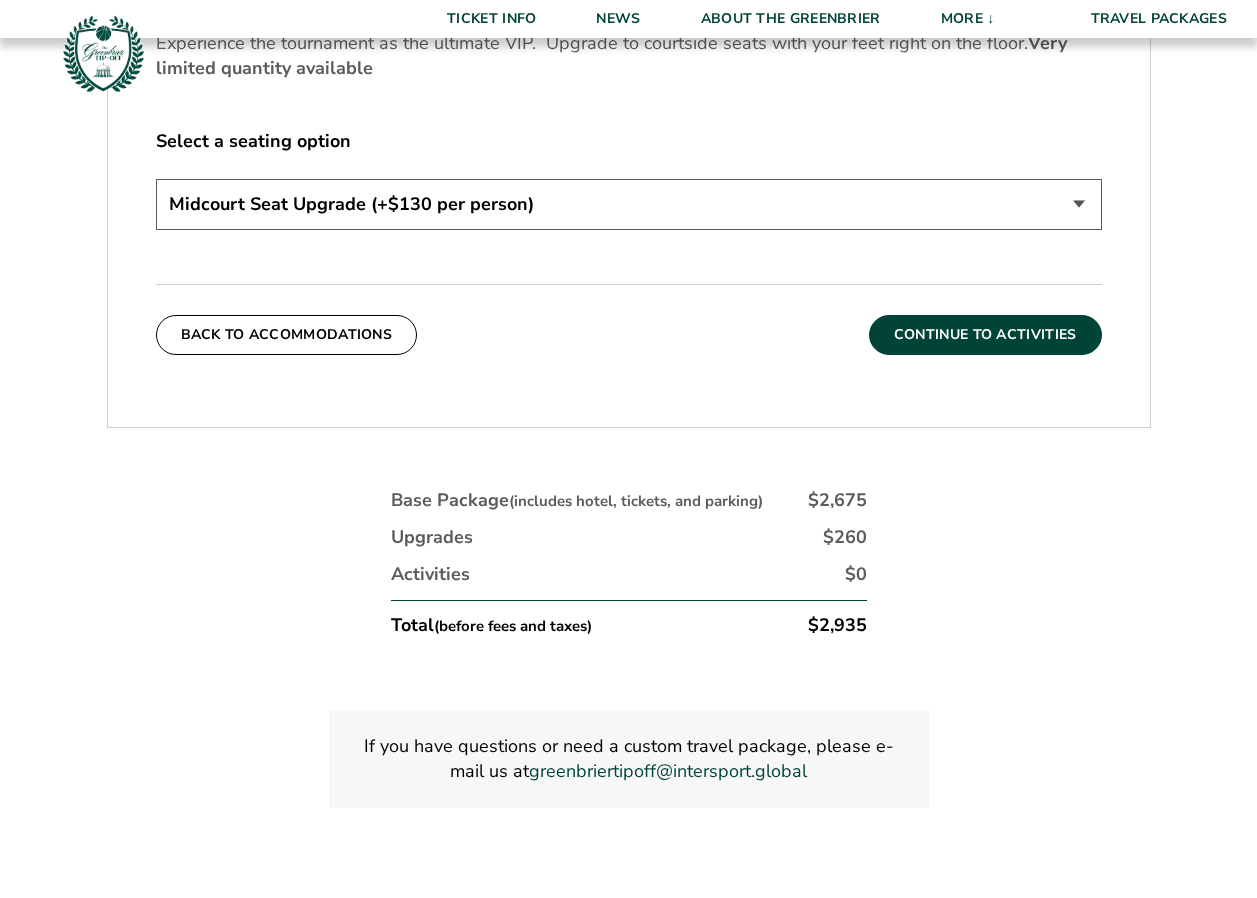 click on "Continue To Activities" at bounding box center (985, 335) 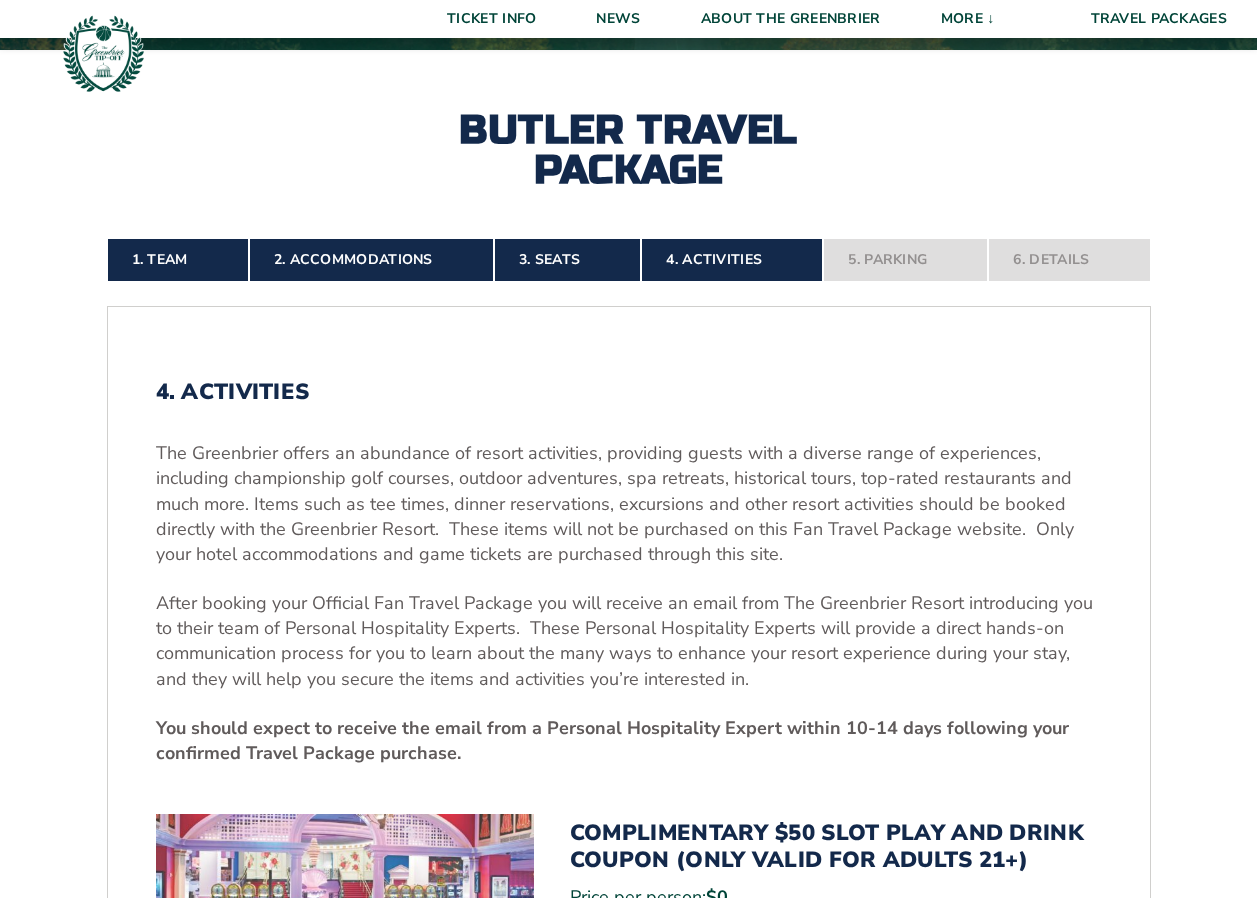 scroll, scrollTop: 1210, scrollLeft: 0, axis: vertical 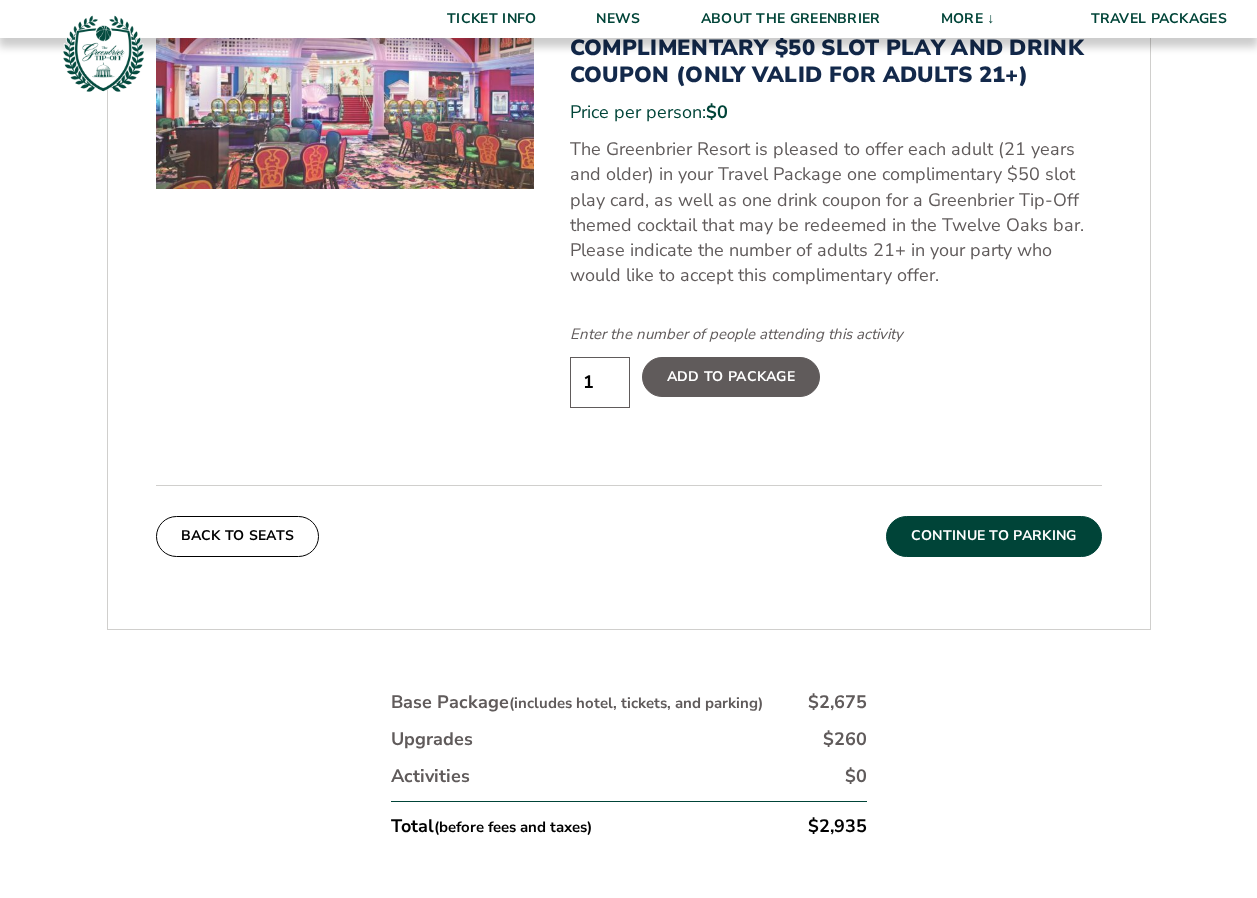 click on "Continue To Parking" at bounding box center [994, 536] 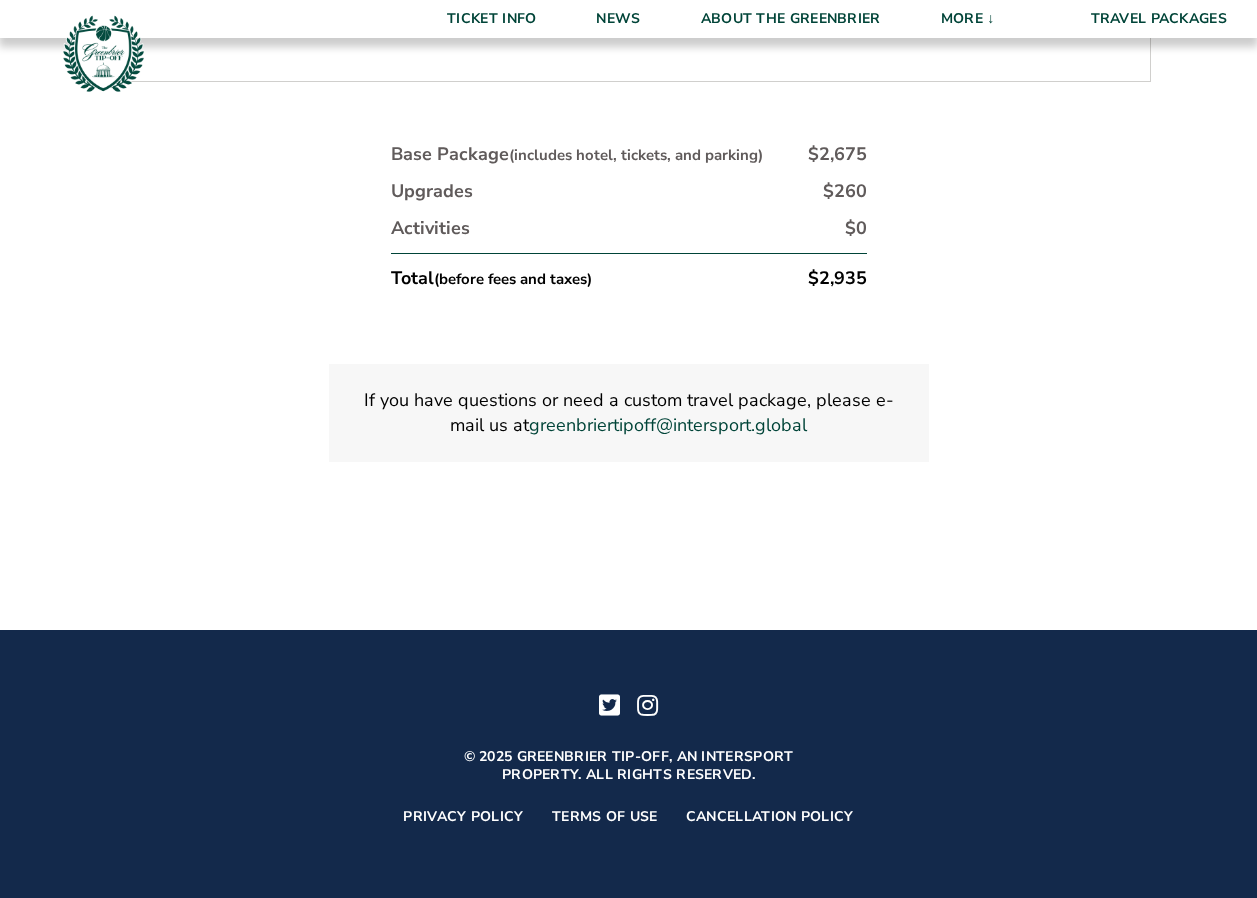 scroll, scrollTop: 267, scrollLeft: 0, axis: vertical 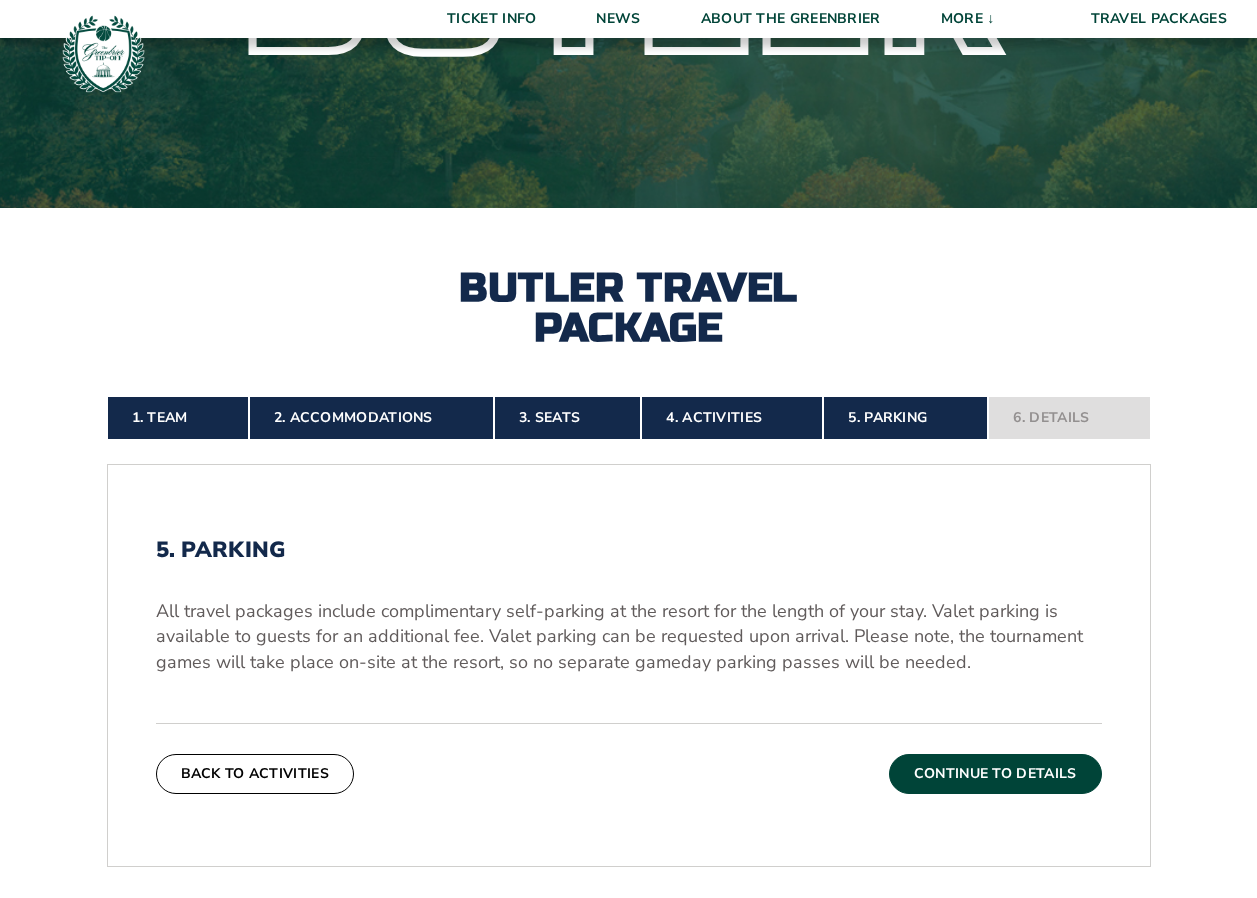 click on "Continue To Details" at bounding box center [995, 774] 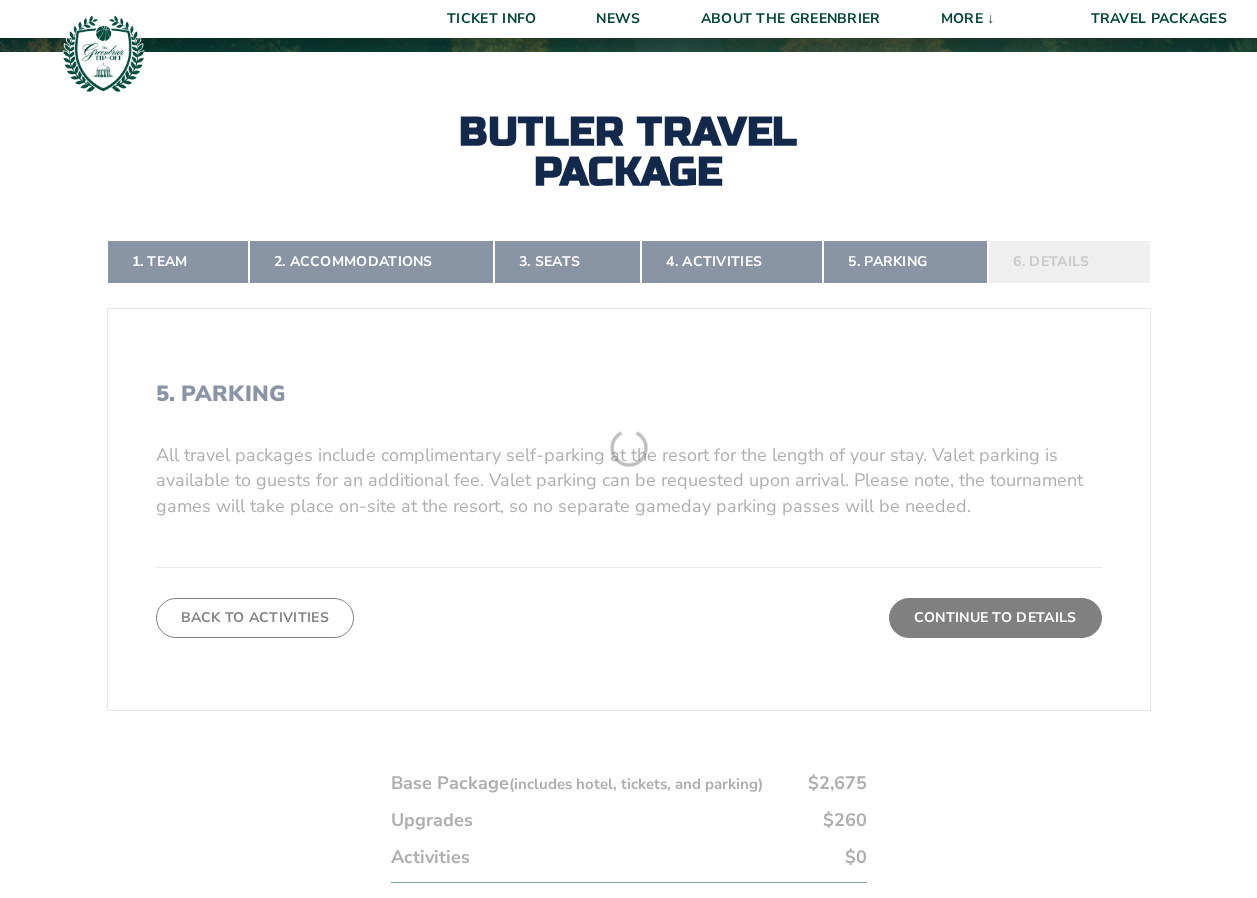 scroll, scrollTop: 425, scrollLeft: 0, axis: vertical 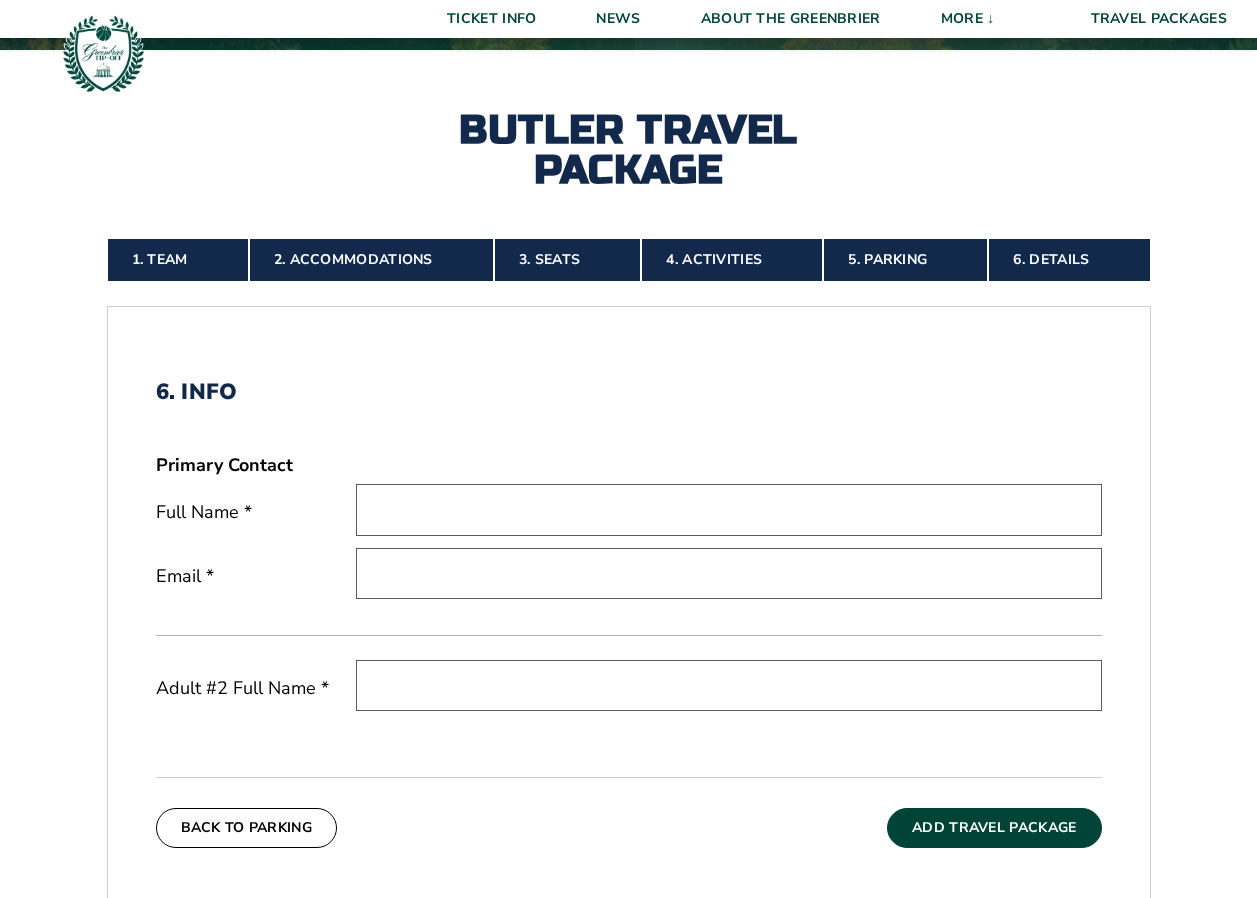 click at bounding box center (729, 509) 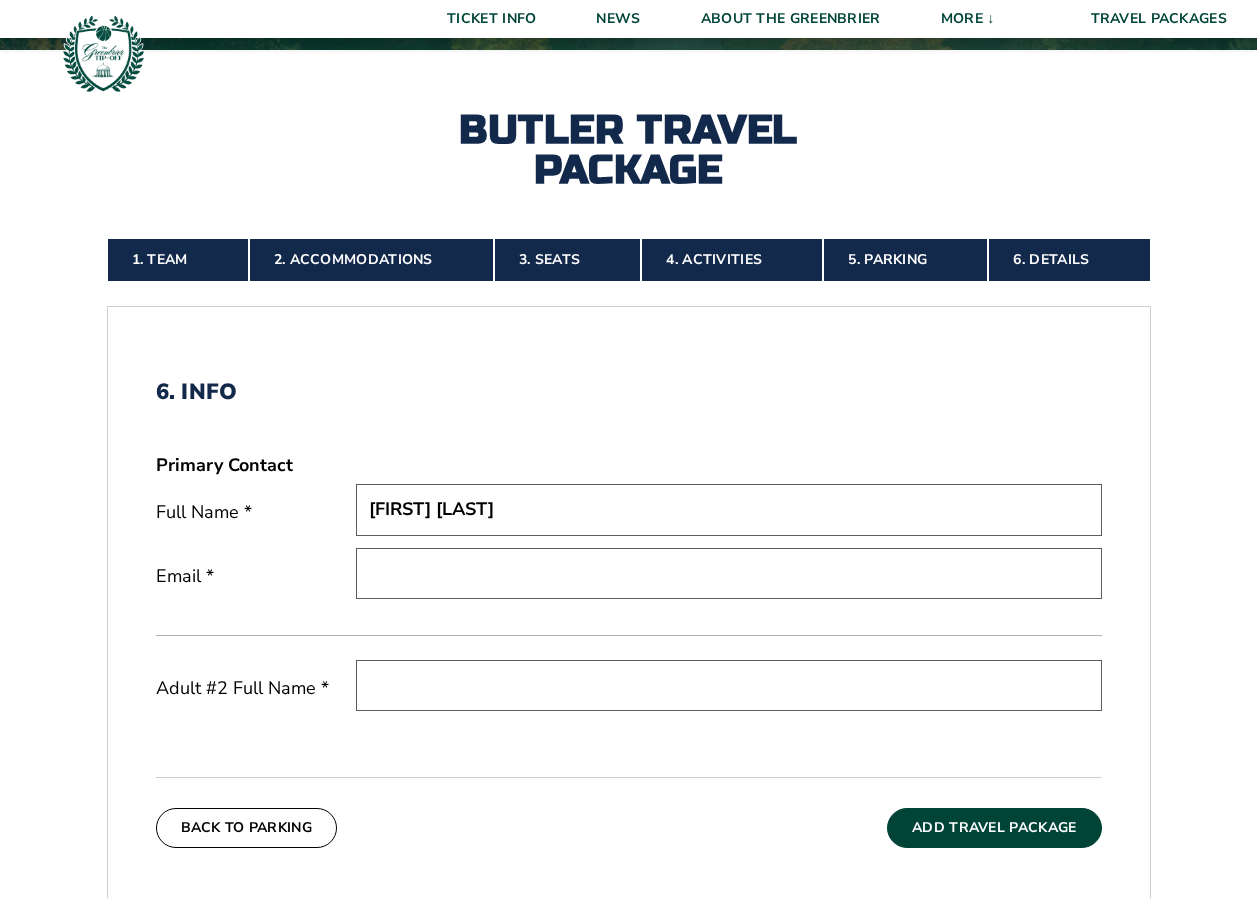 type on "dleather@butler.edu" 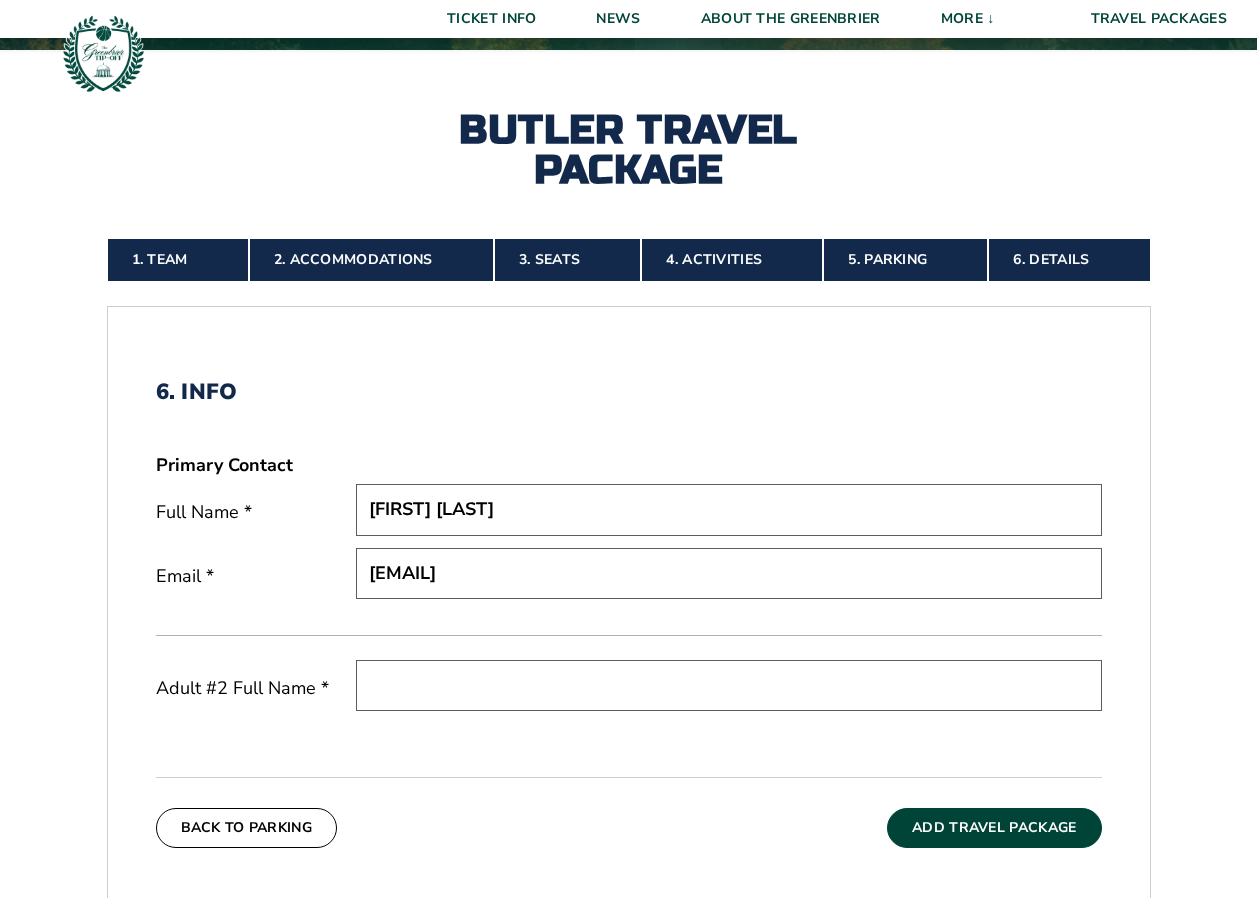 type on "Linnea Leatherman" 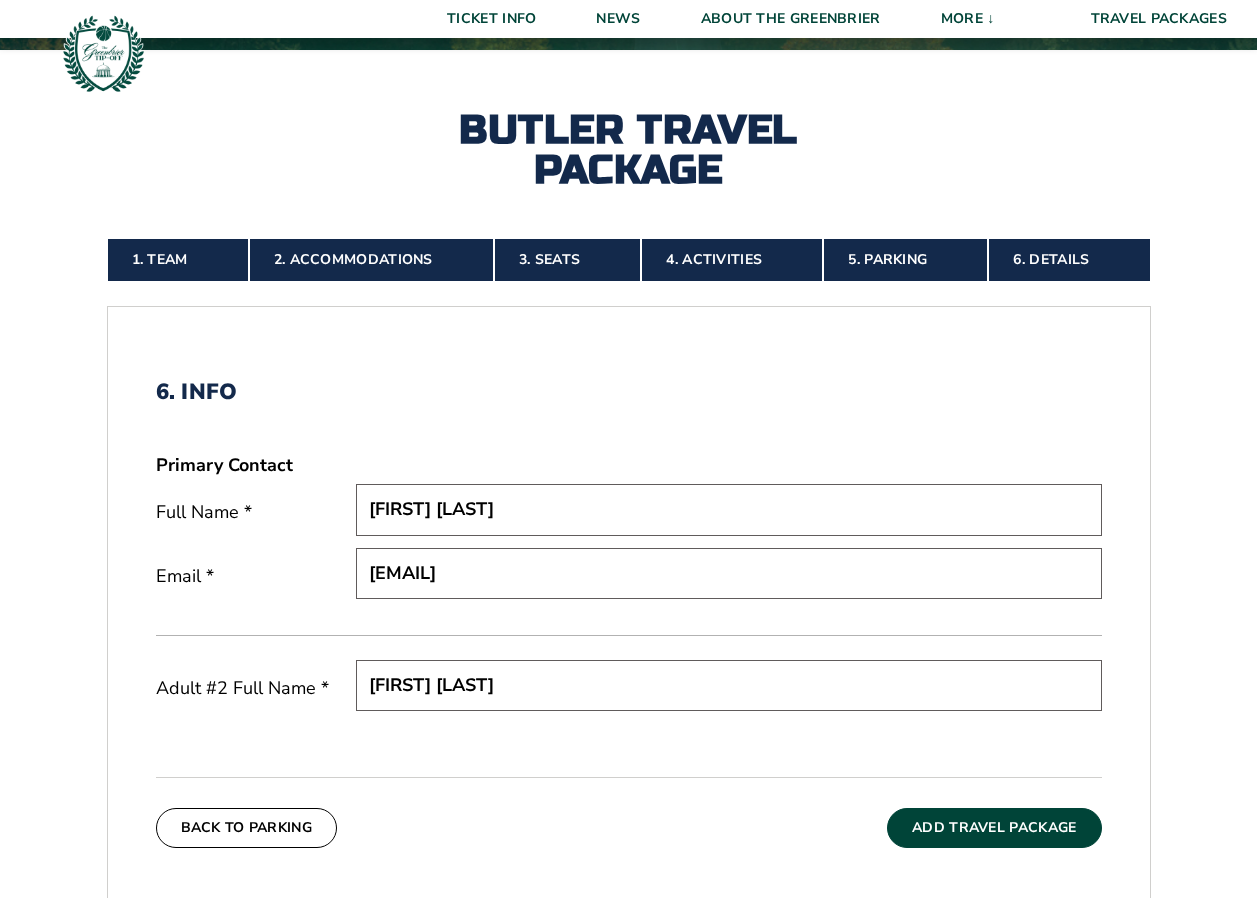 click on "Add Travel Package" at bounding box center (994, 828) 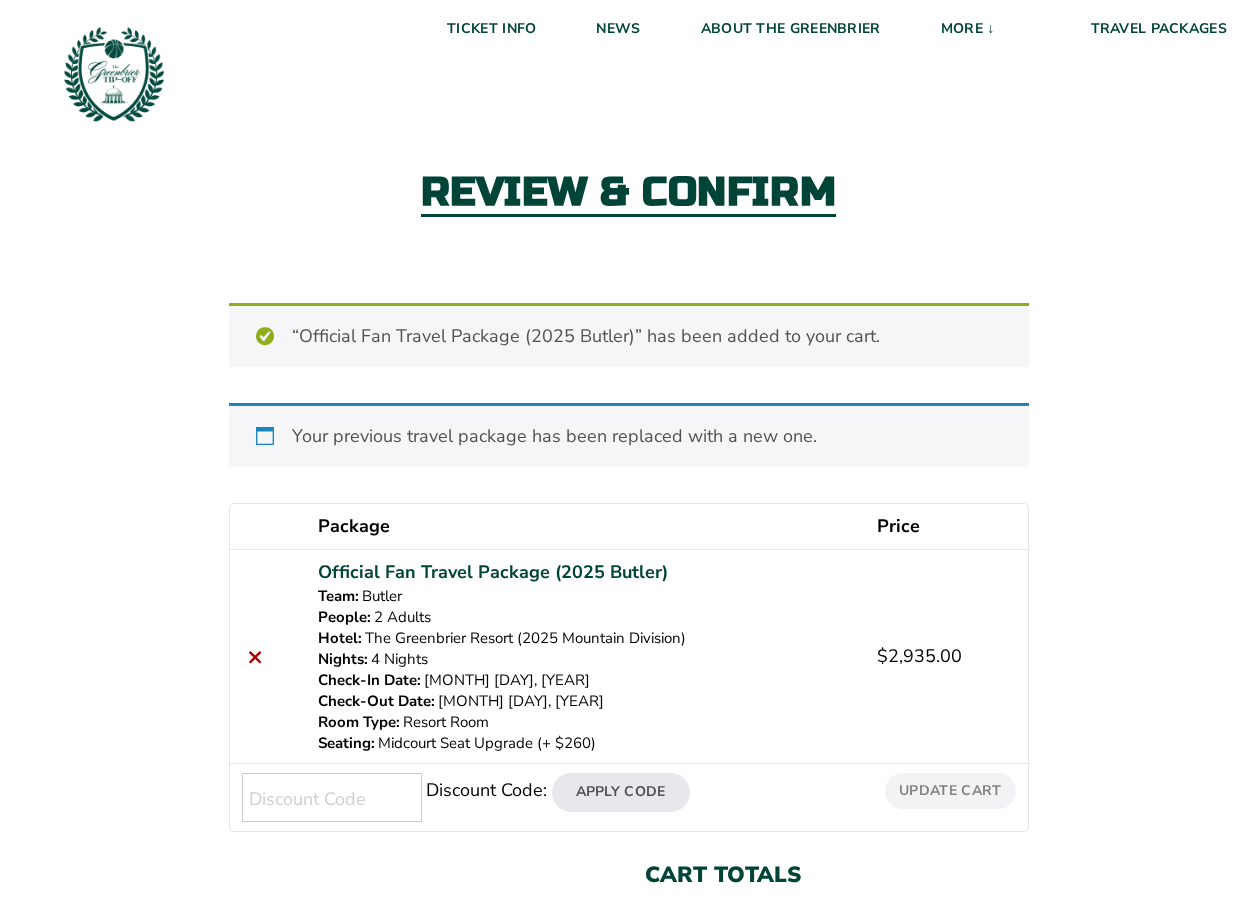 scroll, scrollTop: 0, scrollLeft: 0, axis: both 